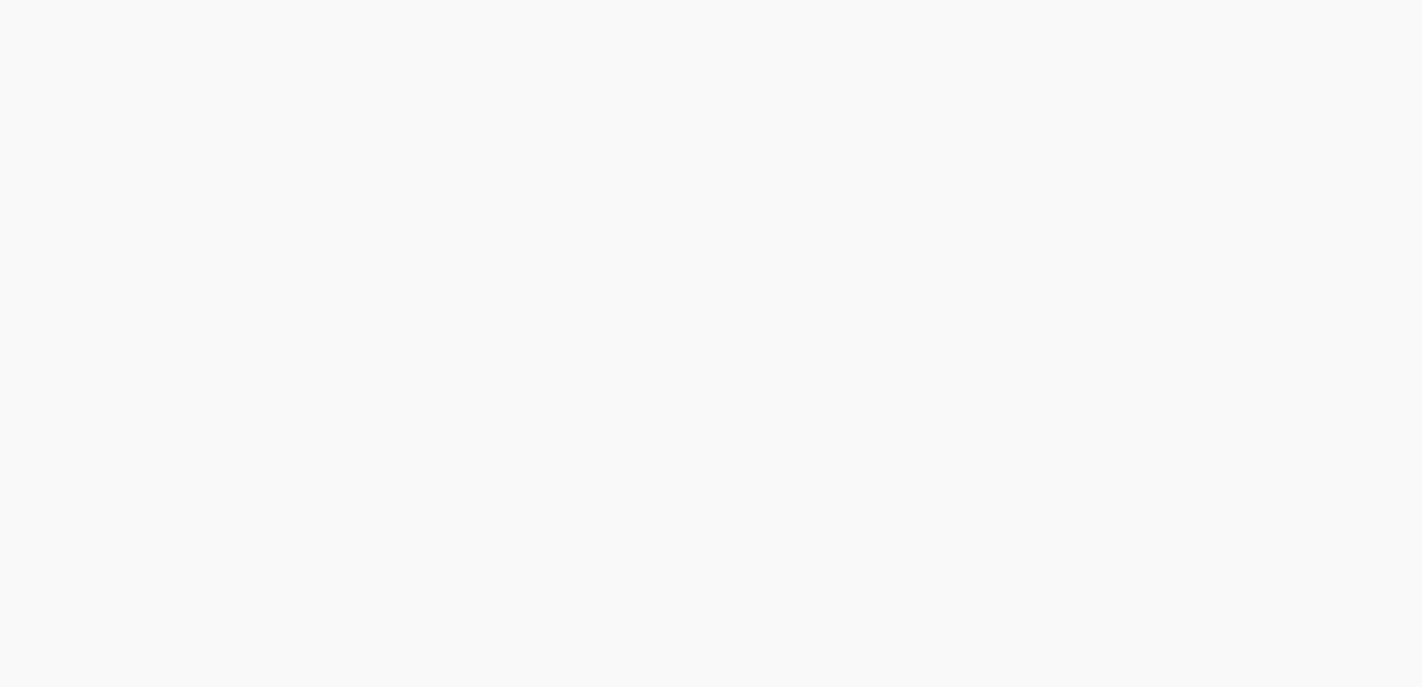 scroll, scrollTop: 0, scrollLeft: 0, axis: both 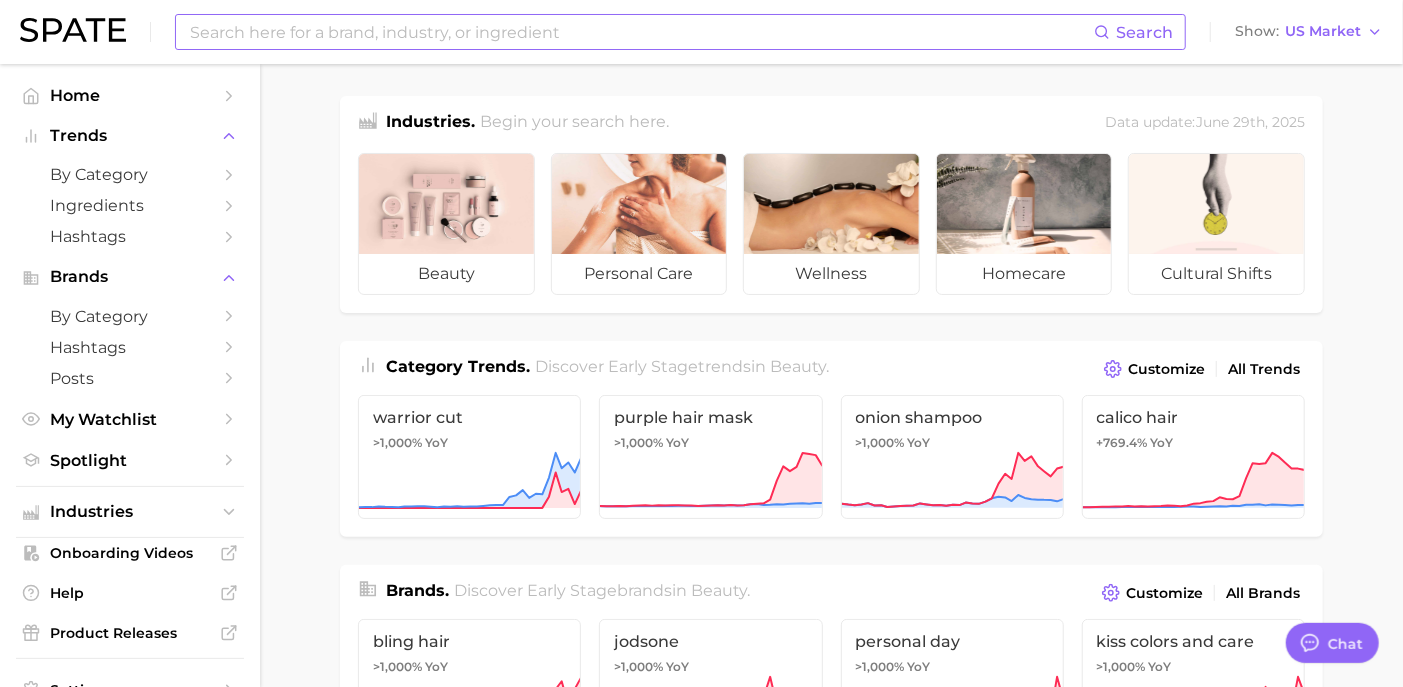 click at bounding box center [641, 32] 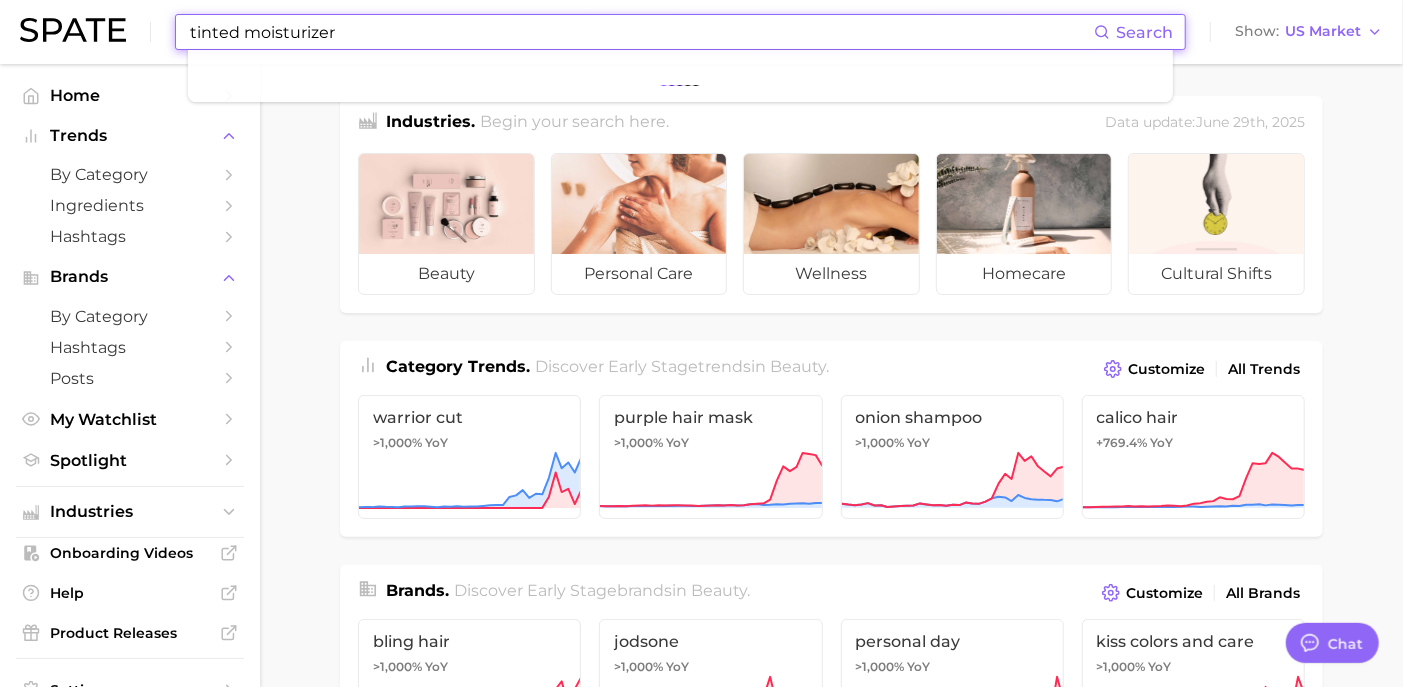 type on "tinted moisturizer" 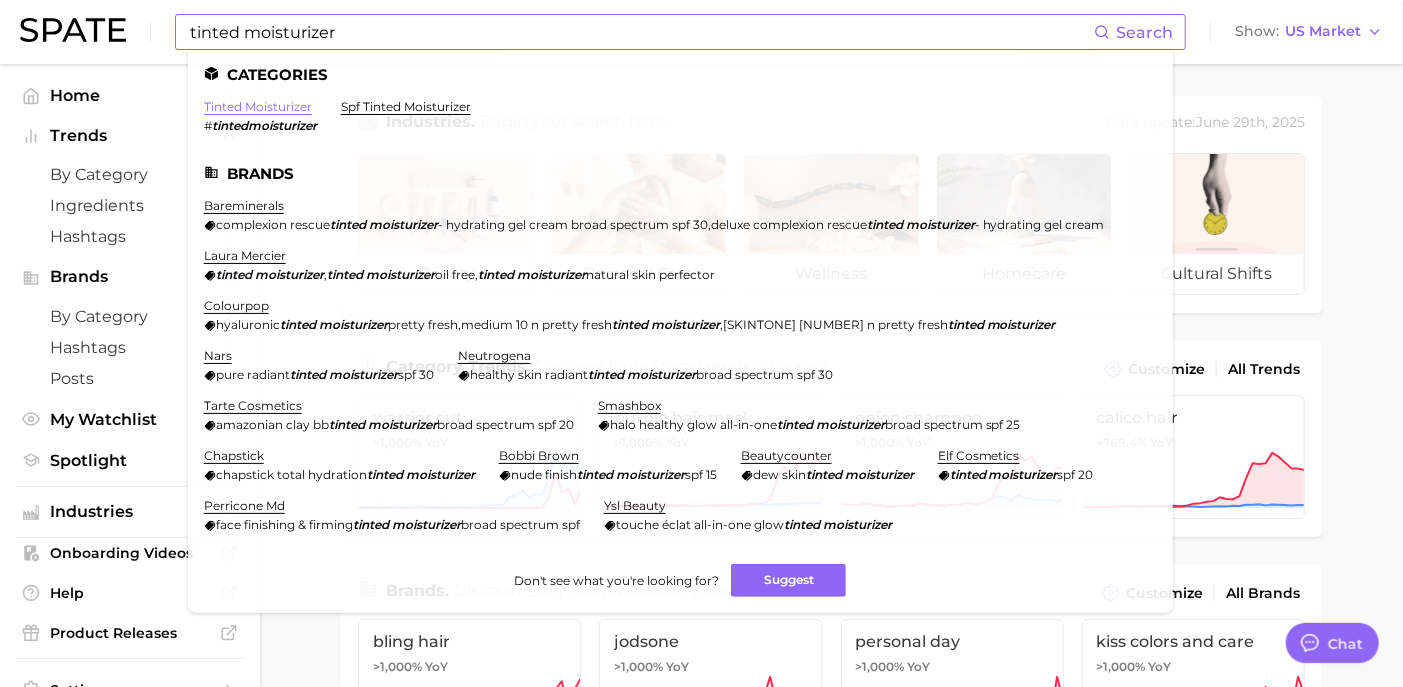 click on "tinted moisturizer" at bounding box center (258, 106) 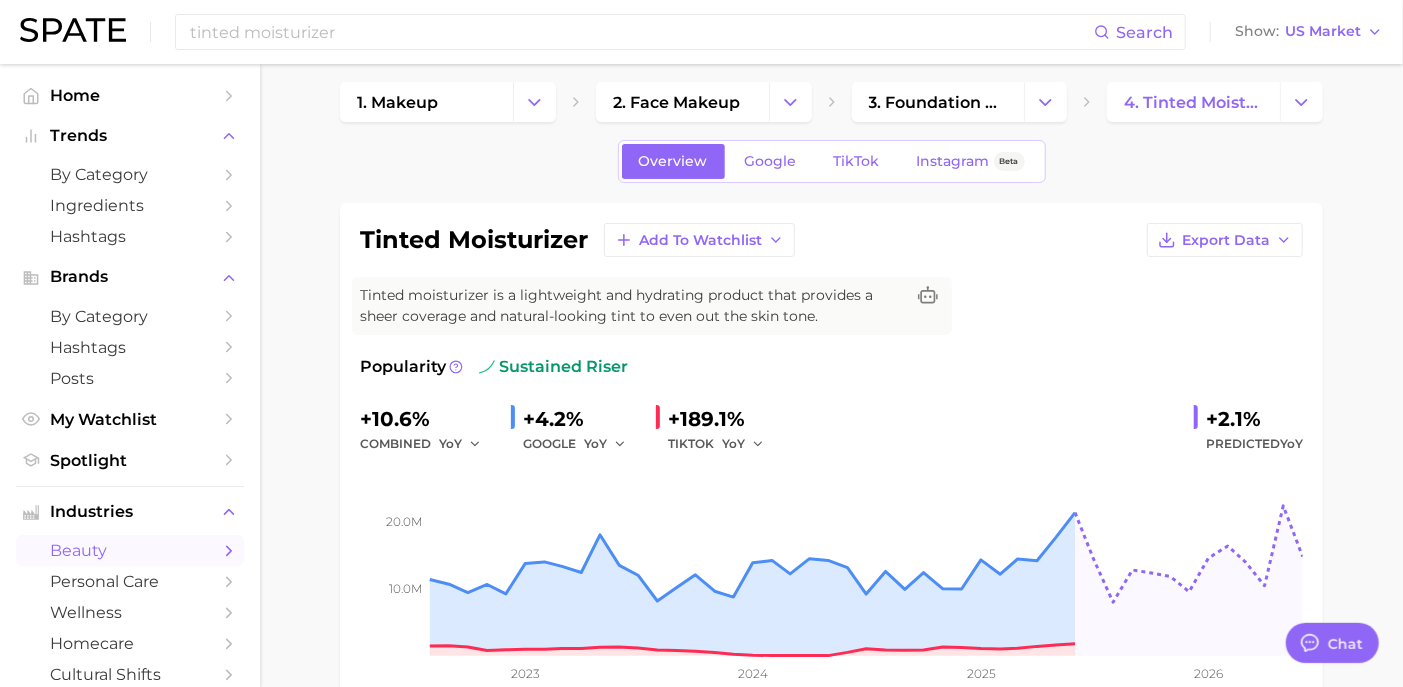 type on "x" 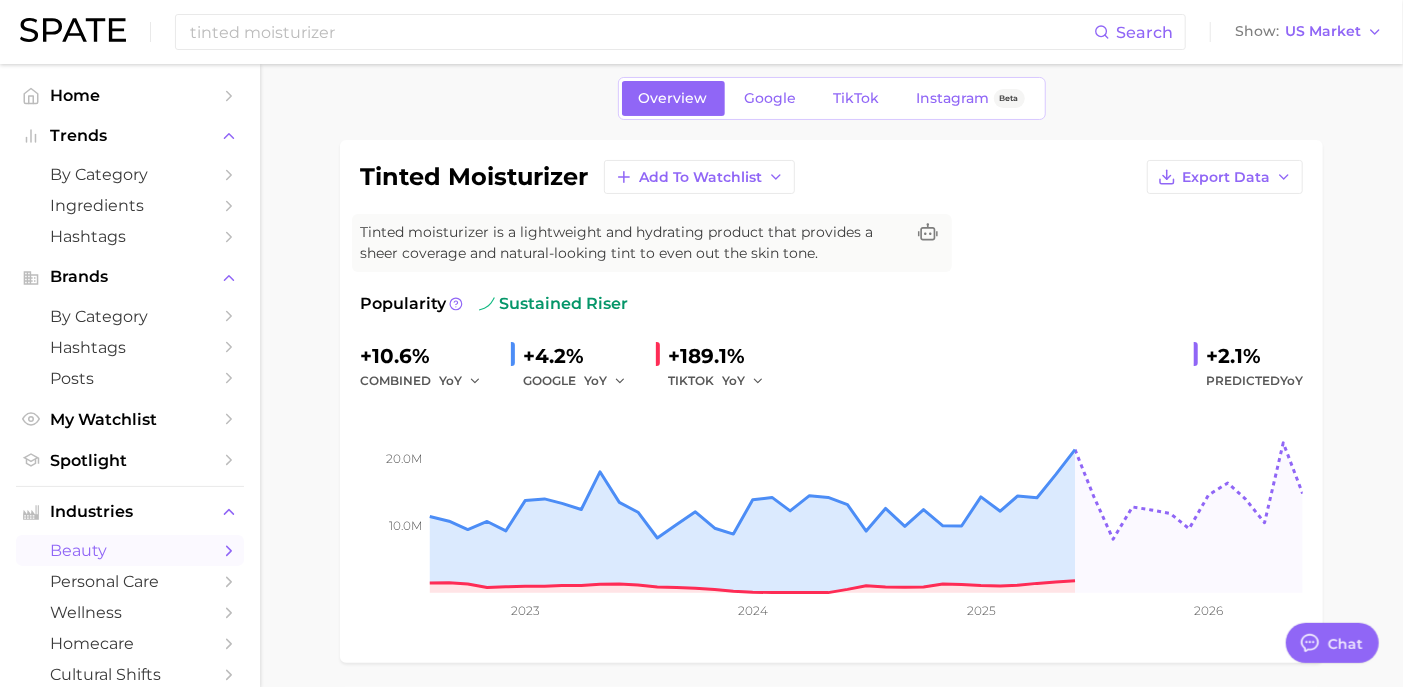 scroll, scrollTop: 86, scrollLeft: 0, axis: vertical 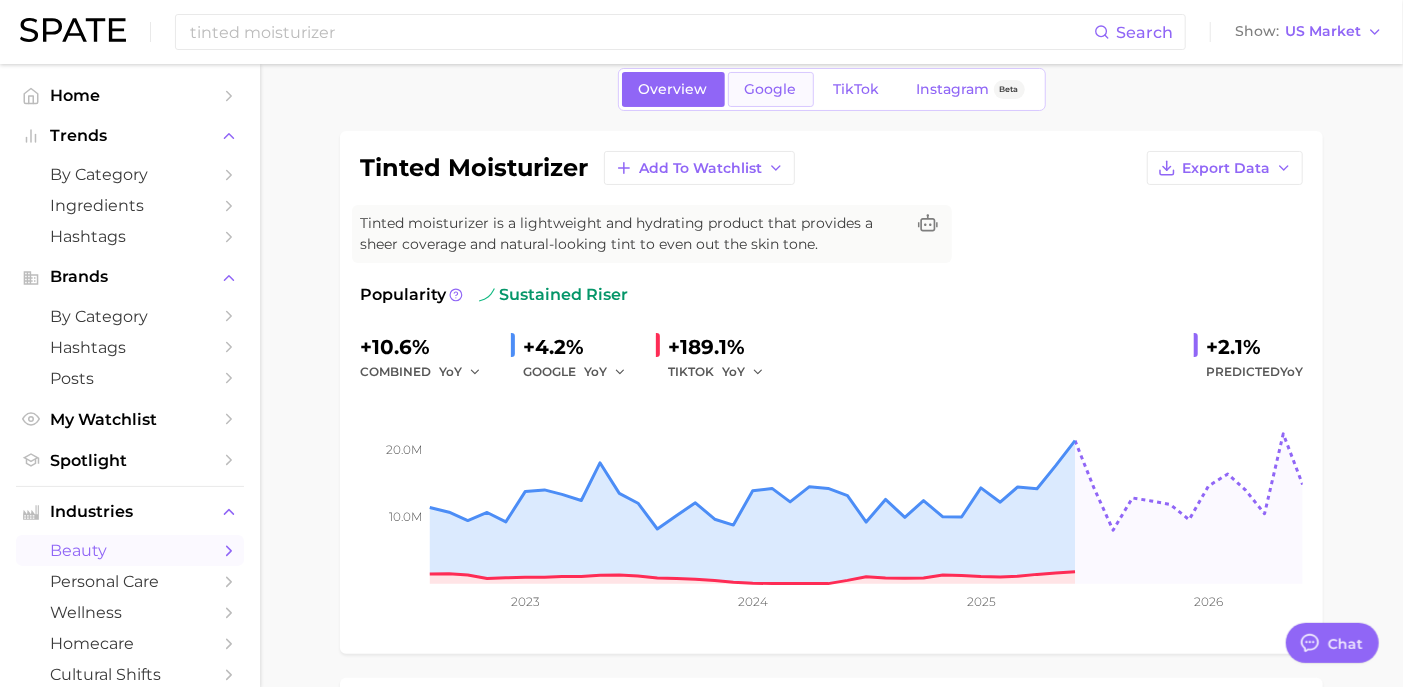 click on "Google" at bounding box center (771, 89) 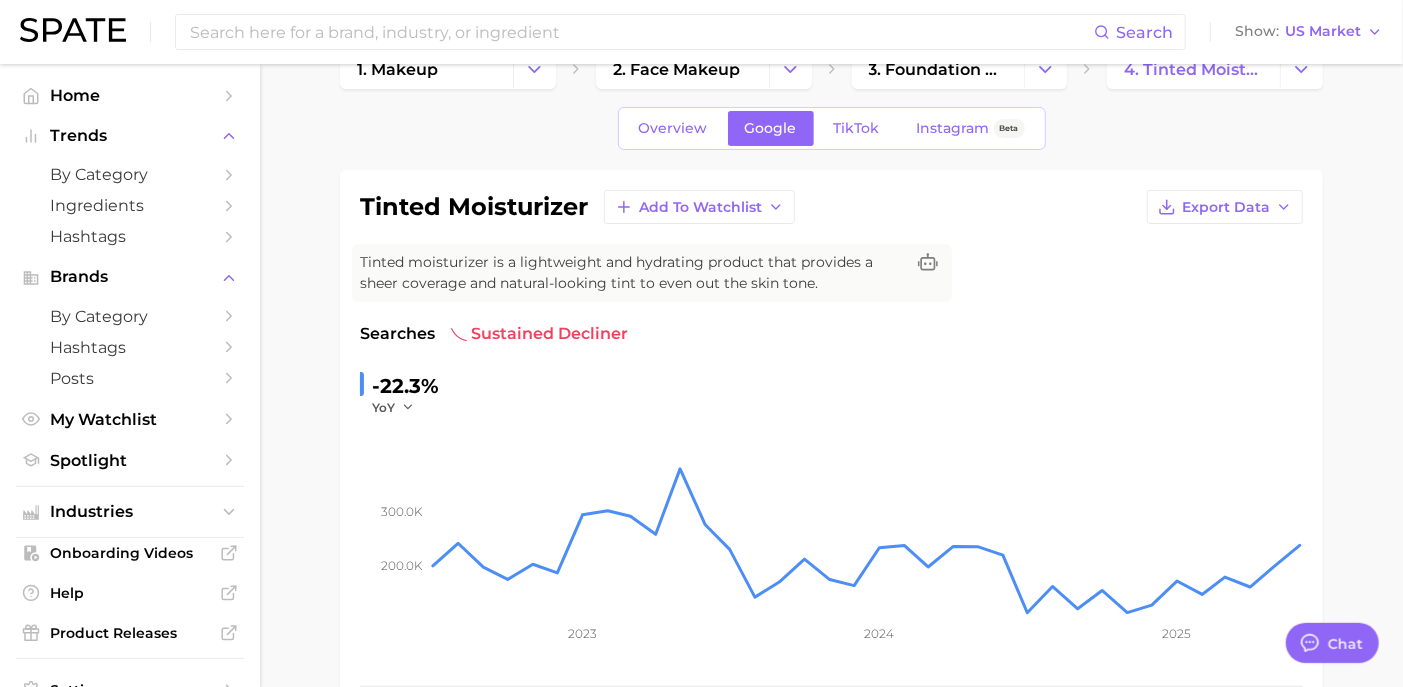 scroll, scrollTop: 46, scrollLeft: 0, axis: vertical 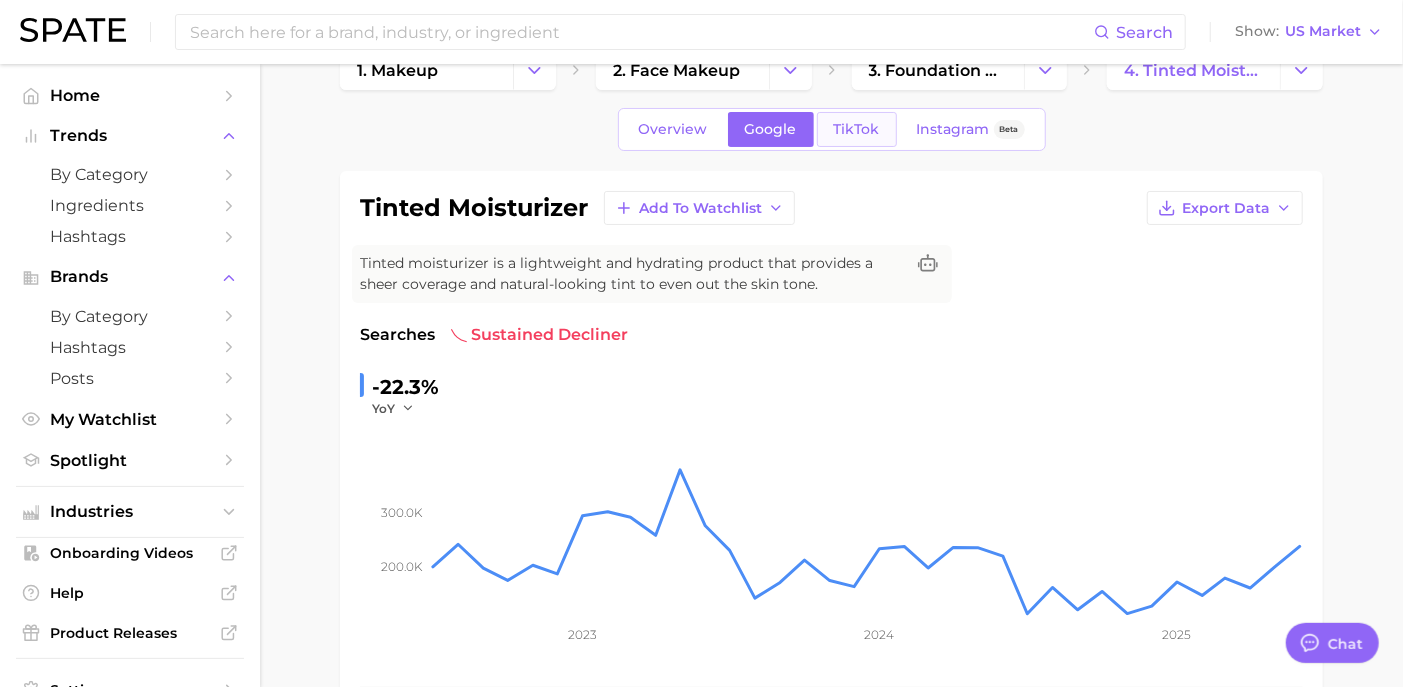 click on "TikTok" at bounding box center (857, 129) 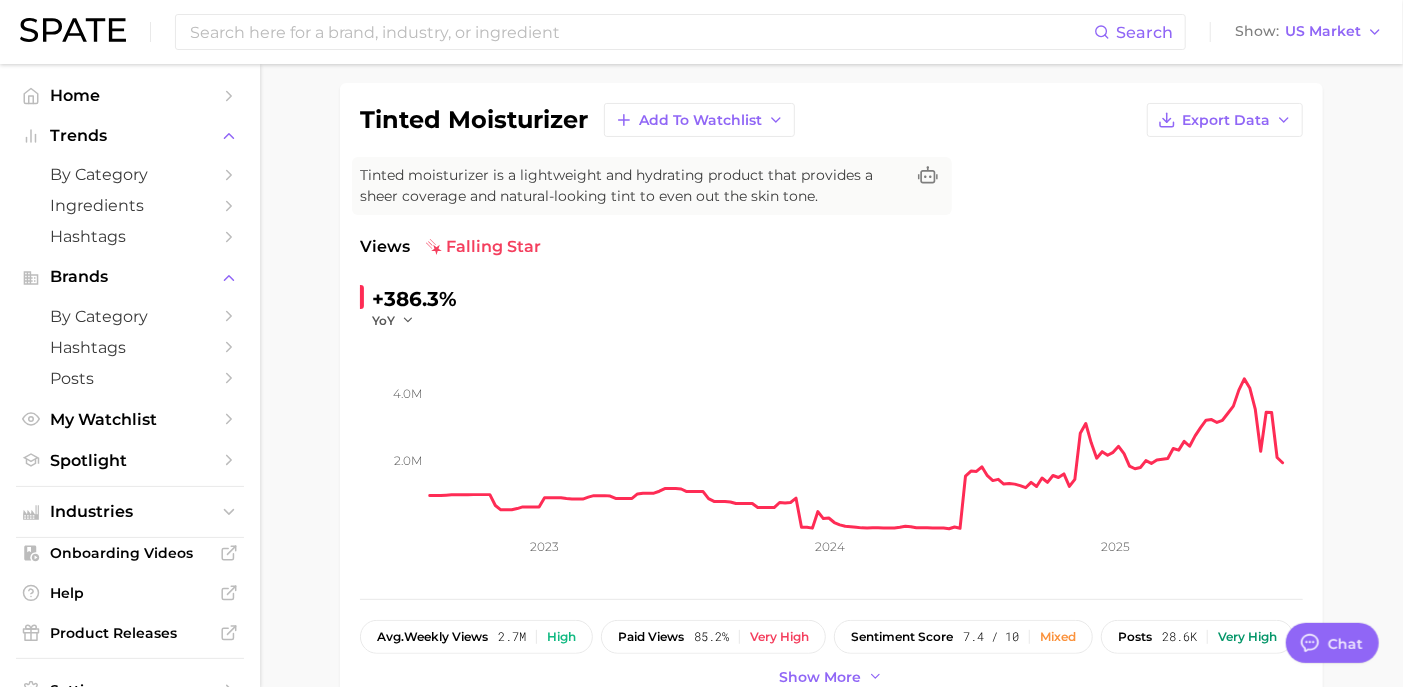 scroll, scrollTop: 36, scrollLeft: 0, axis: vertical 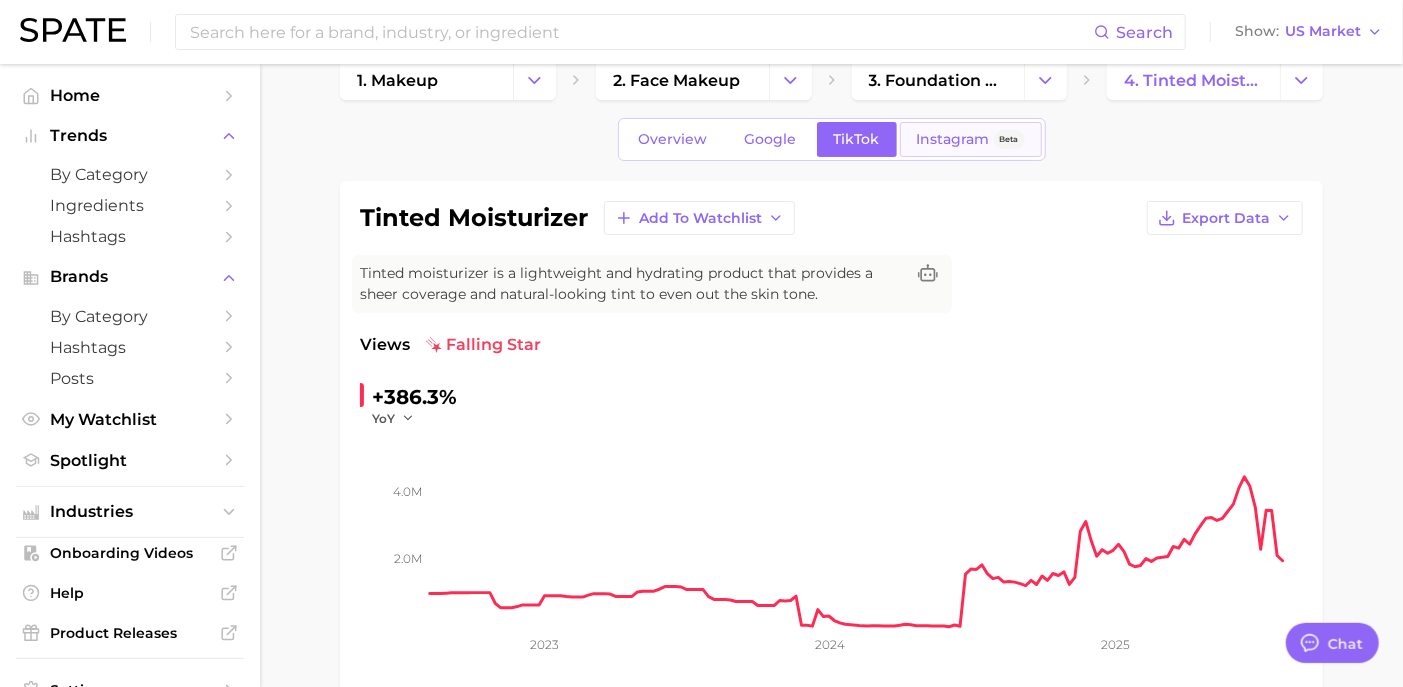 click on "Instagram" at bounding box center (953, 139) 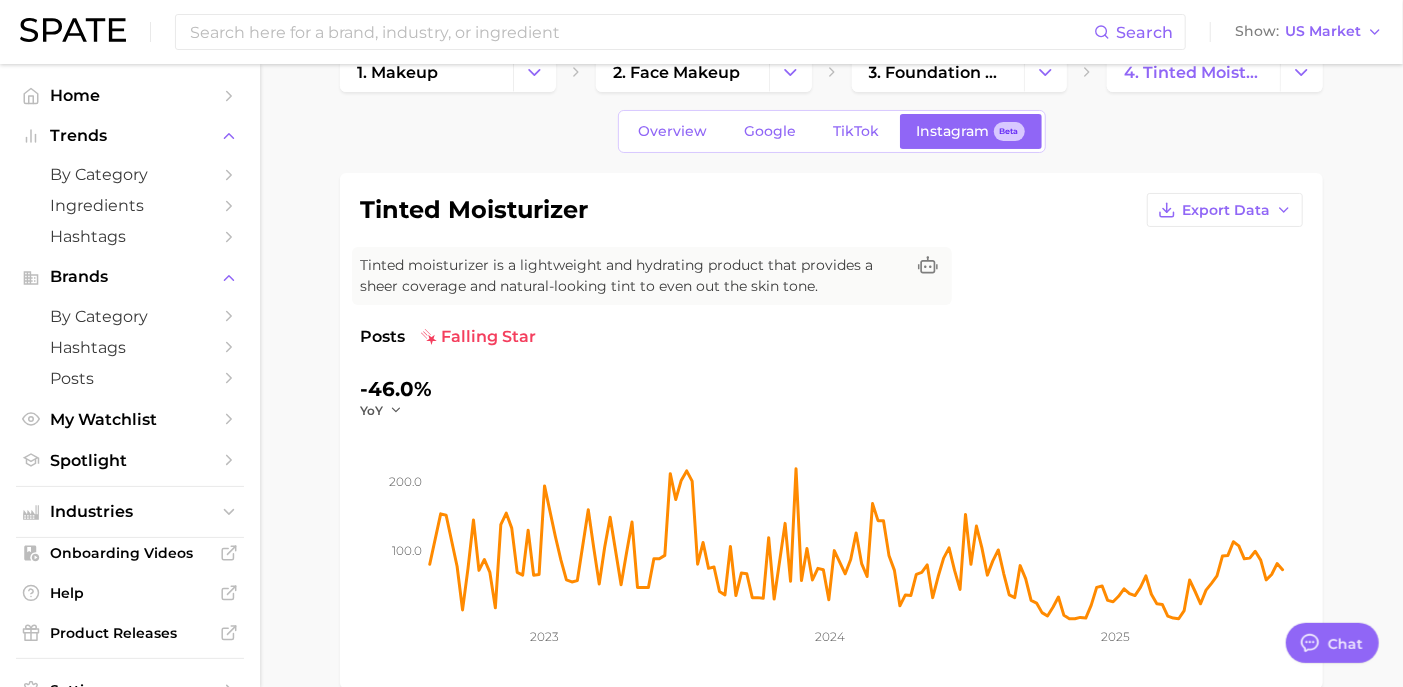 scroll, scrollTop: 17, scrollLeft: 0, axis: vertical 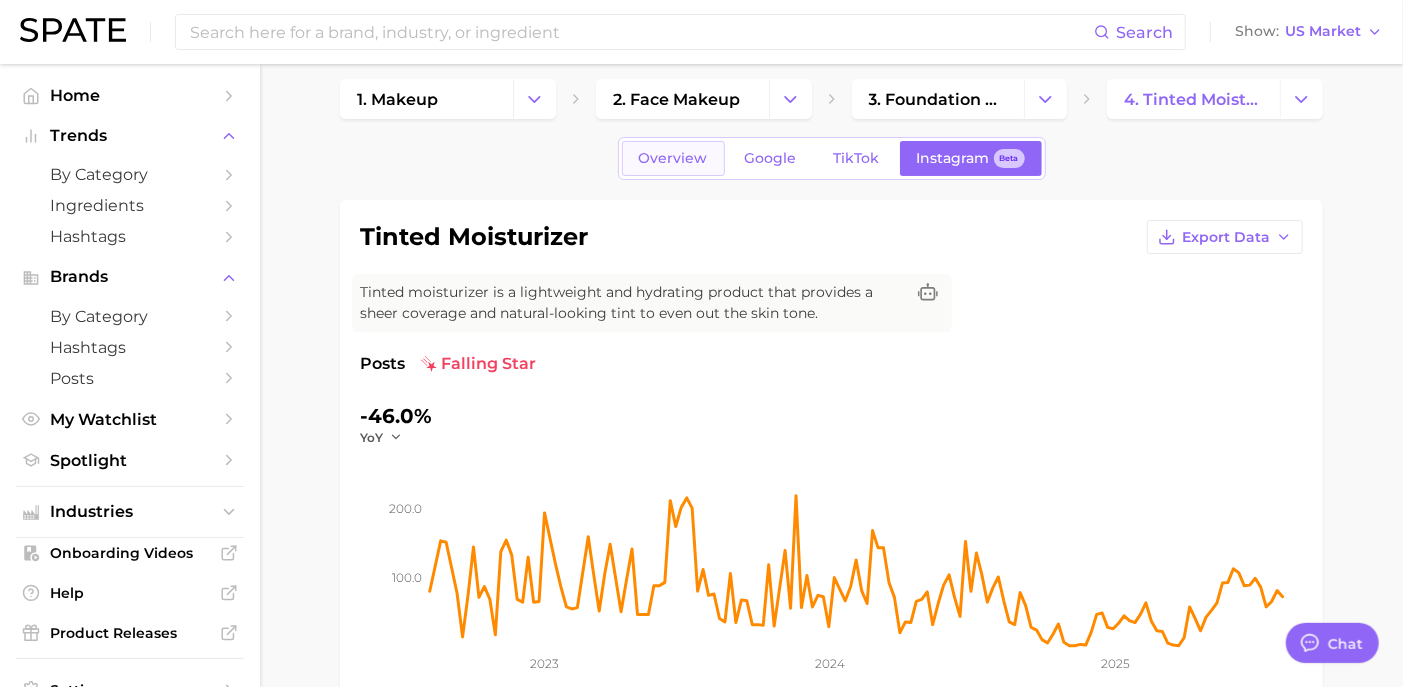 click on "Overview" at bounding box center (673, 158) 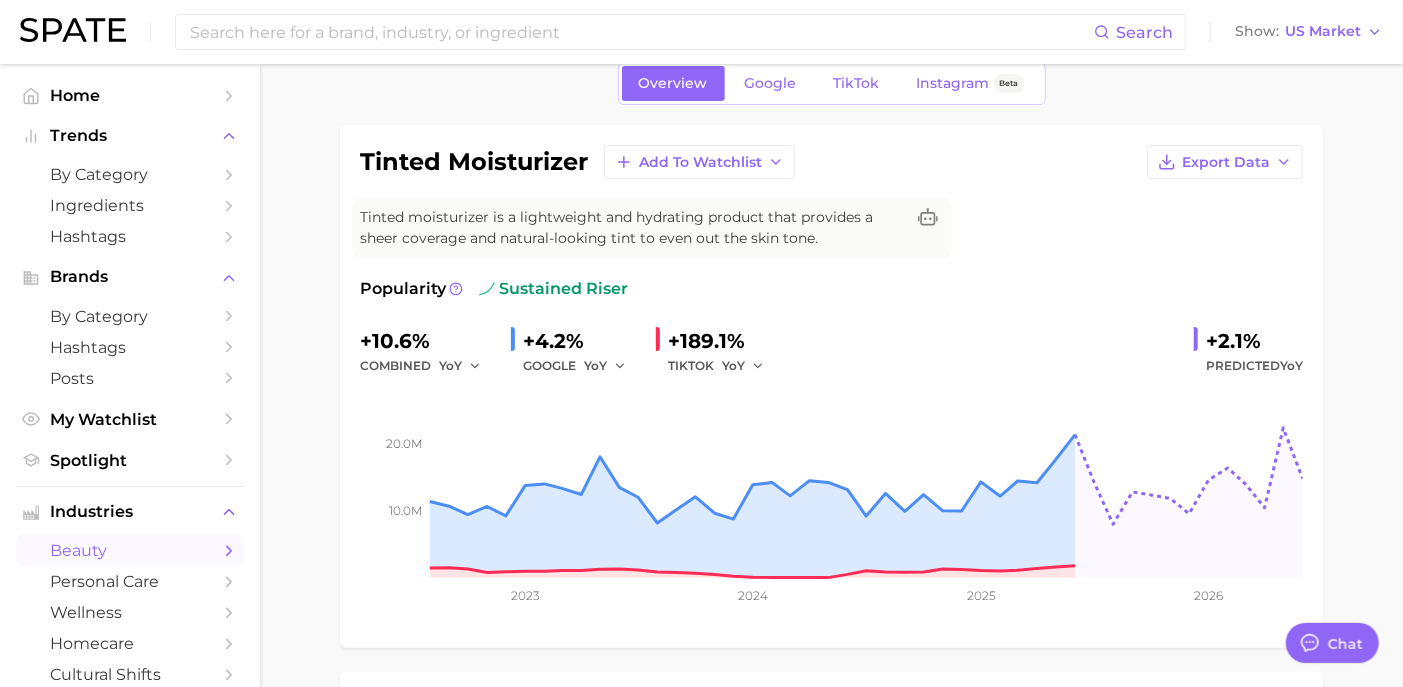 scroll, scrollTop: 97, scrollLeft: 0, axis: vertical 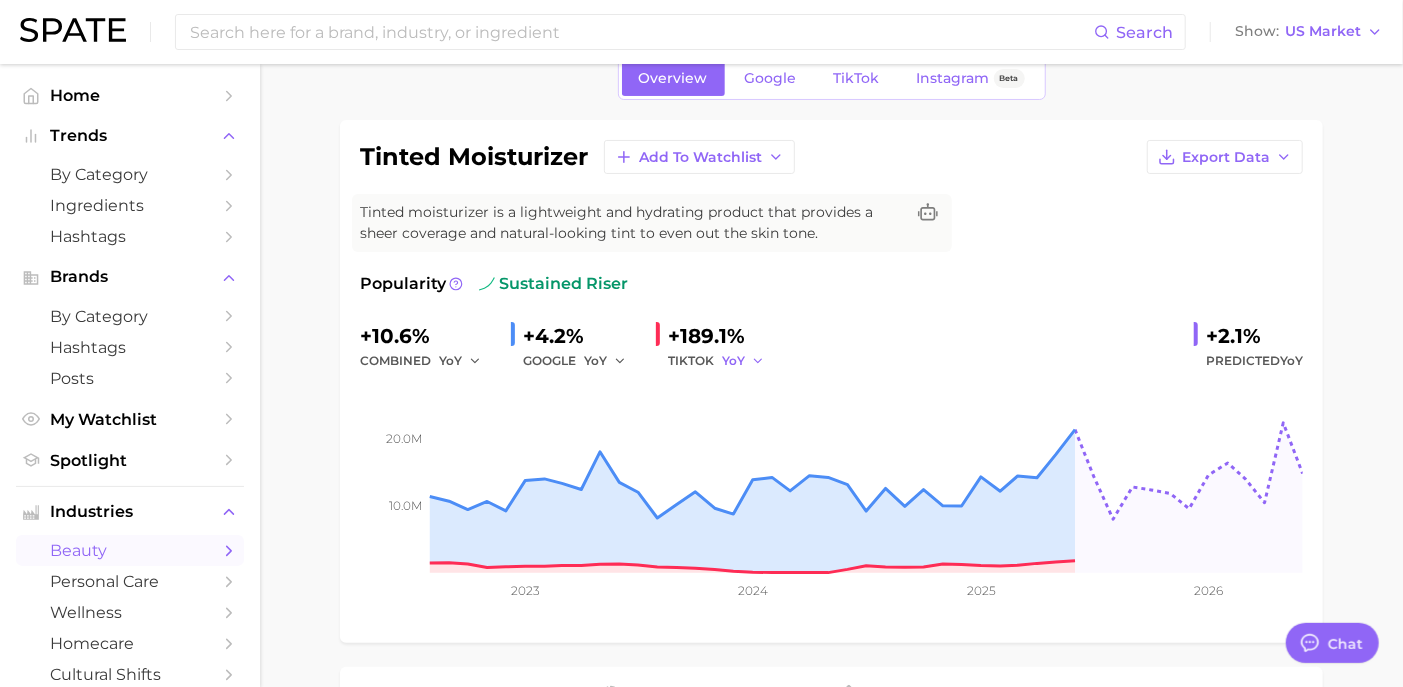 click on "YoY" at bounding box center [733, 360] 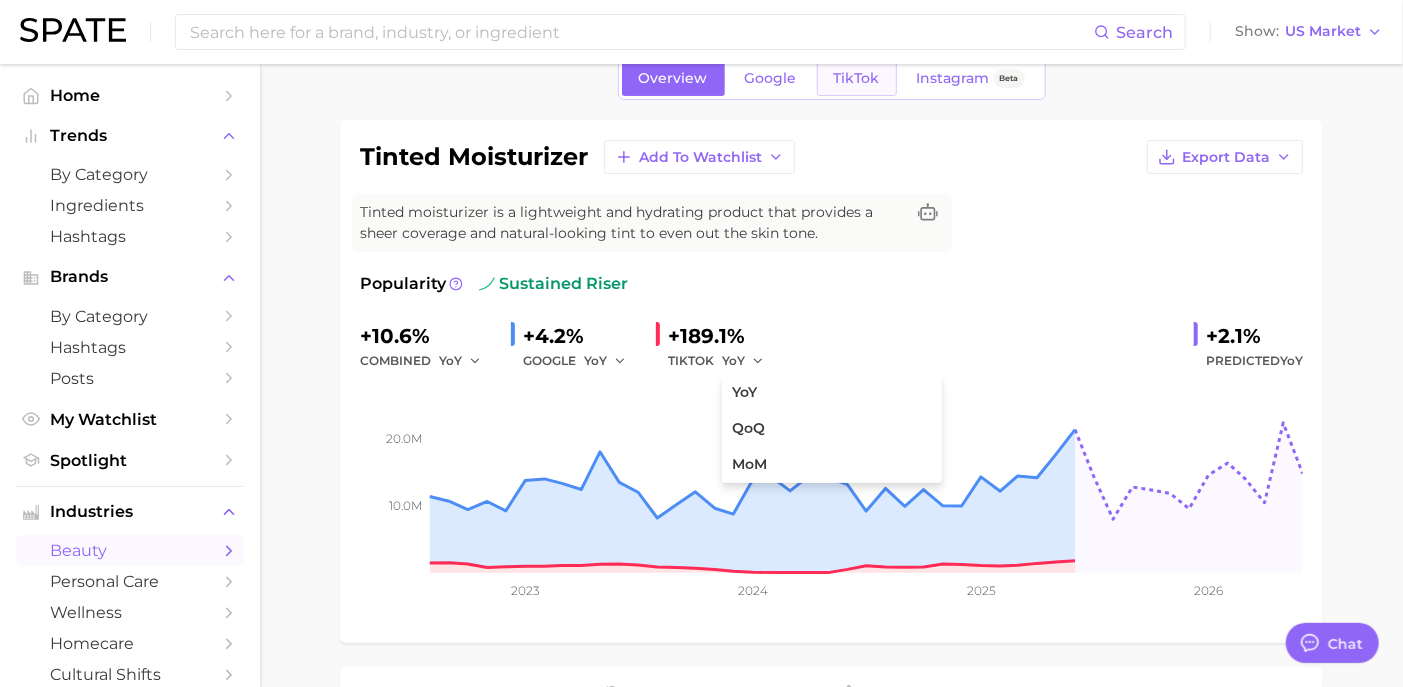 click on "TikTok" at bounding box center [857, 78] 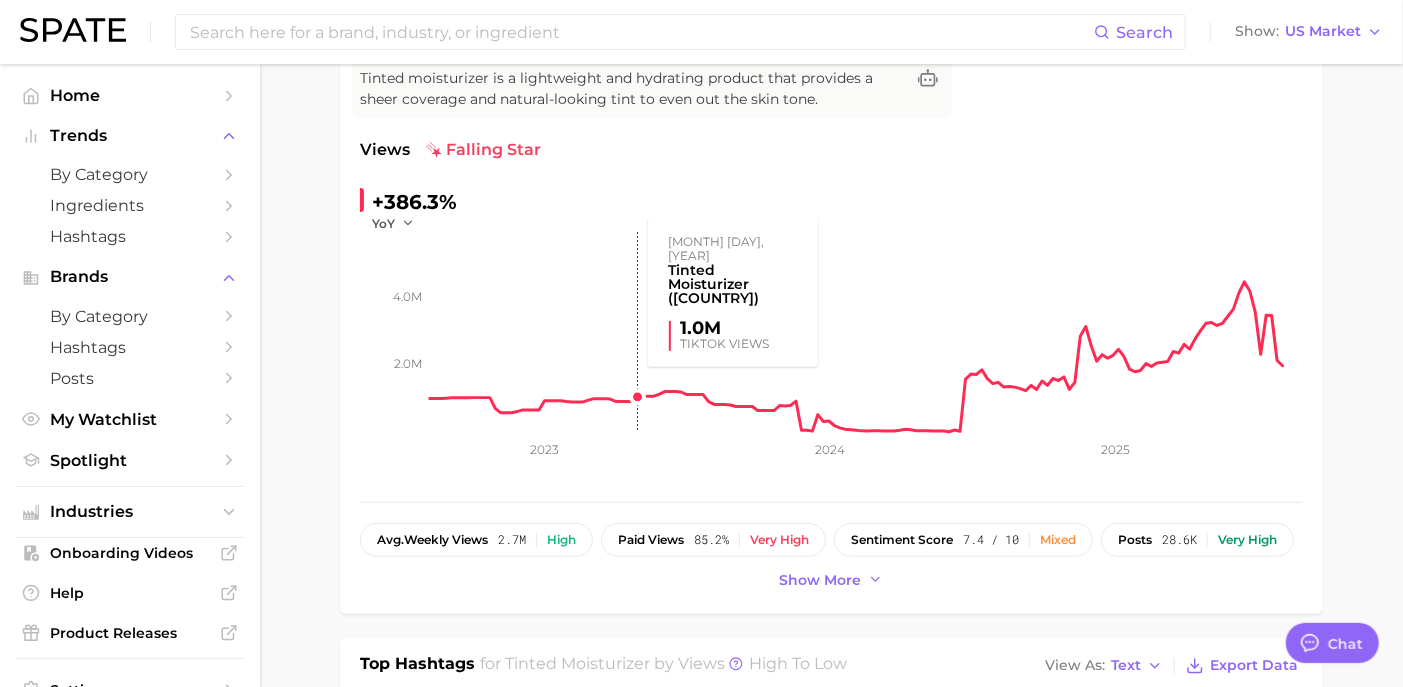scroll, scrollTop: 0, scrollLeft: 0, axis: both 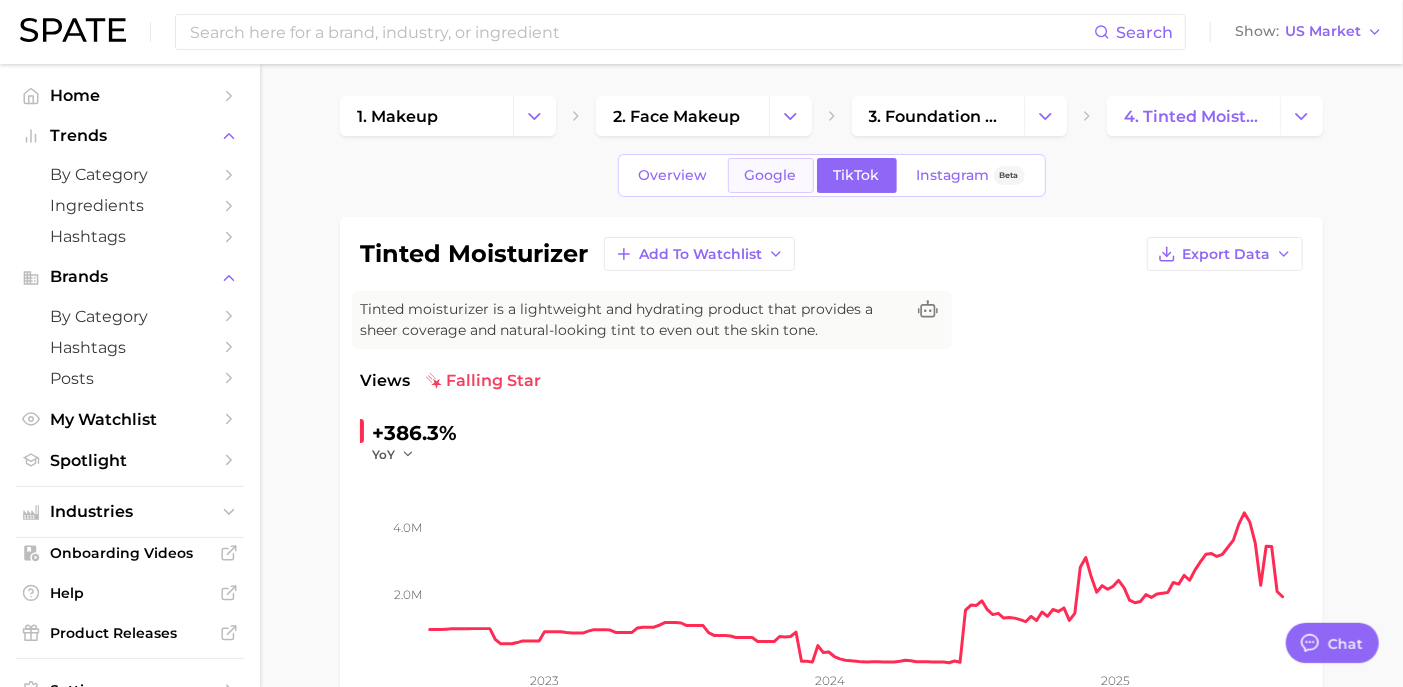click on "Google" at bounding box center [771, 175] 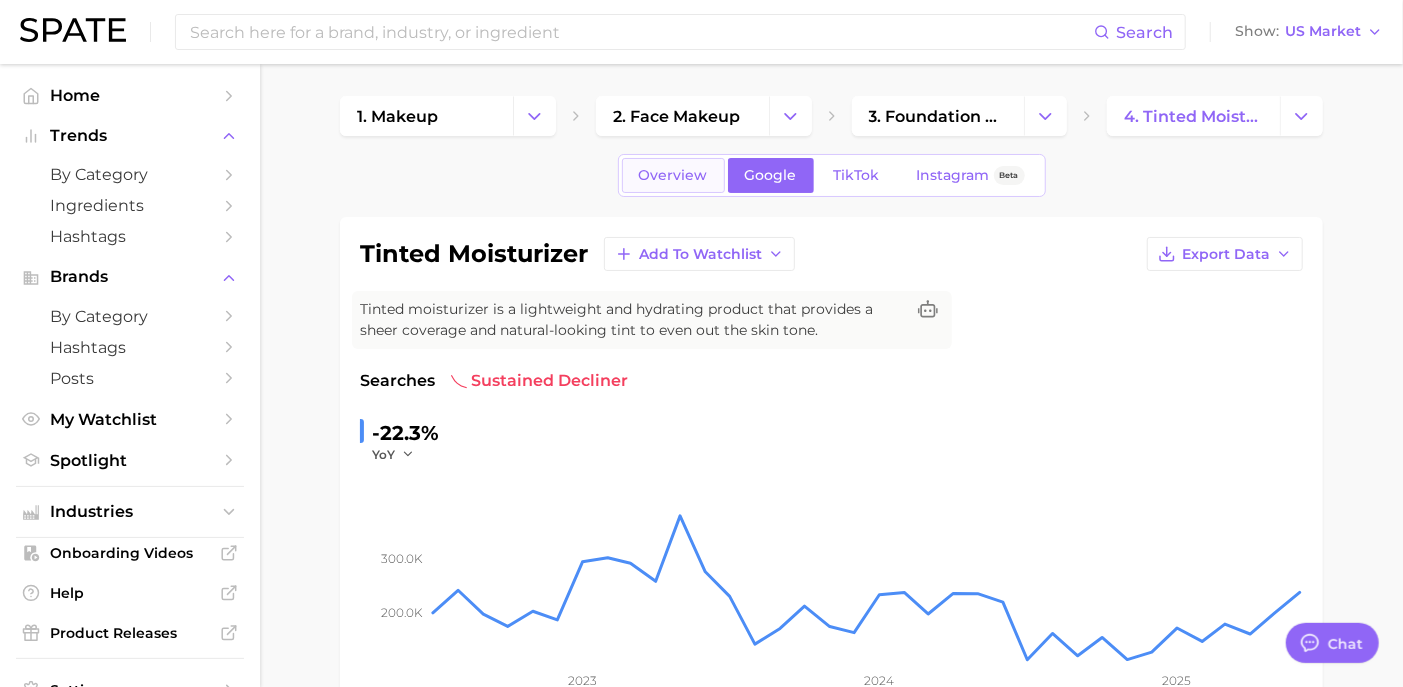 click on "Overview" at bounding box center (673, 175) 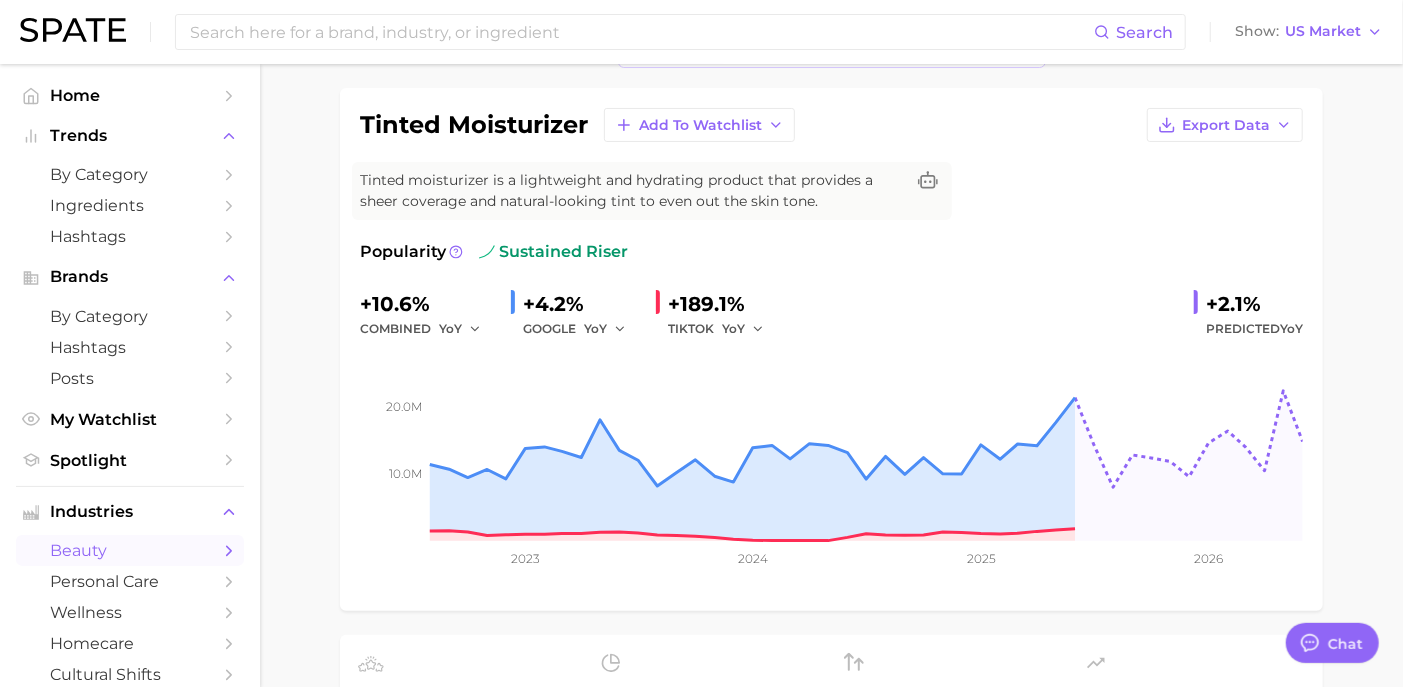 scroll, scrollTop: 130, scrollLeft: 0, axis: vertical 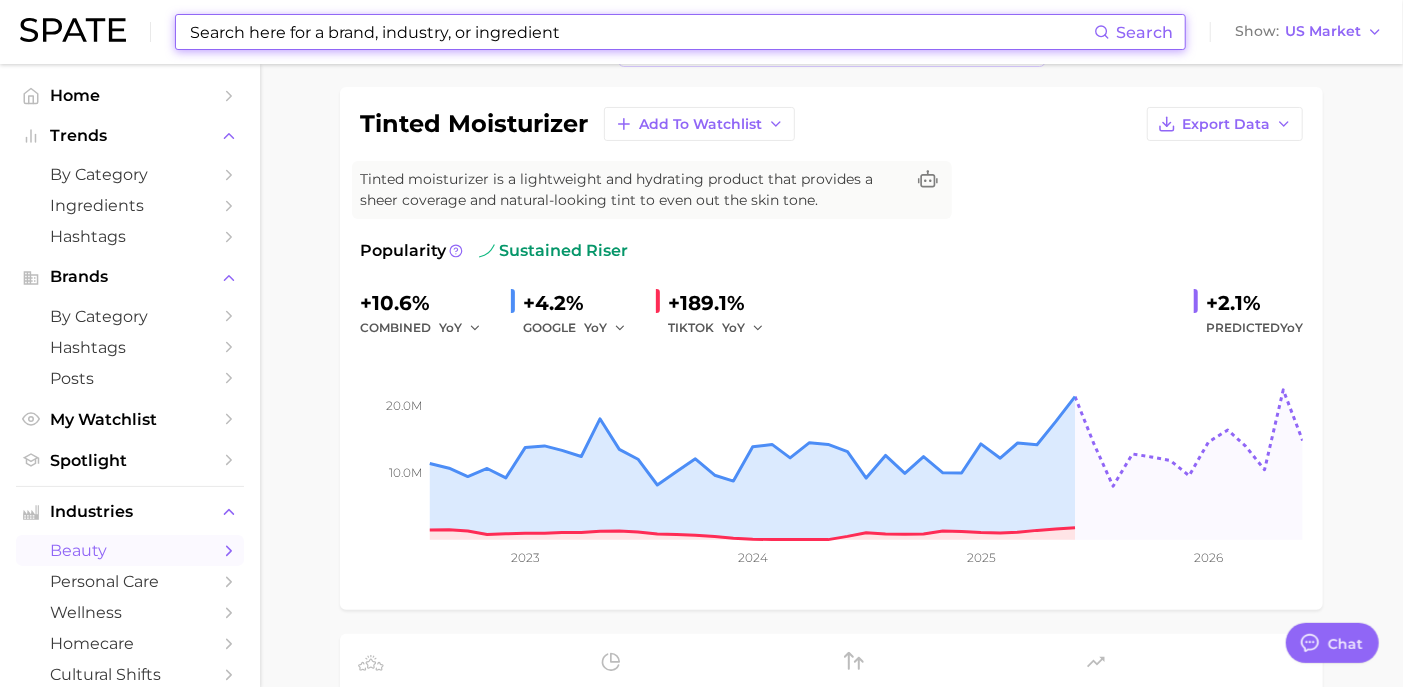 click at bounding box center (641, 32) 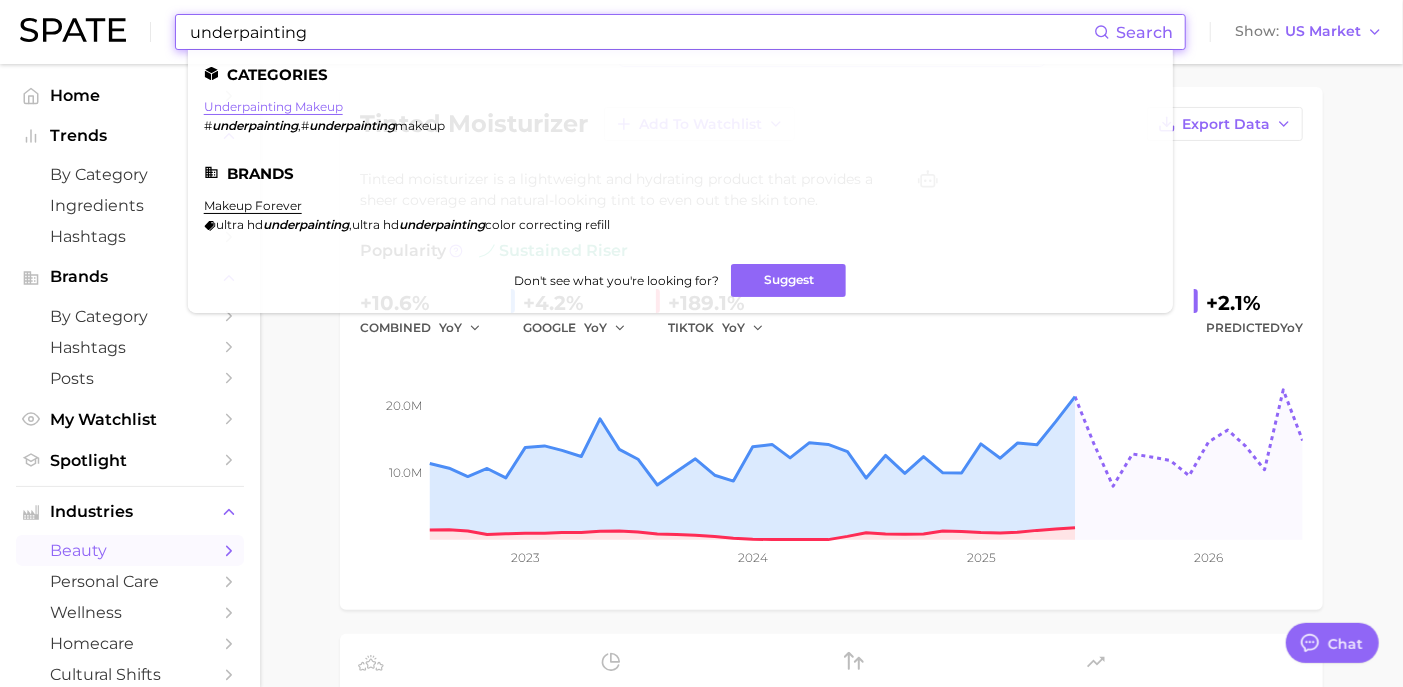 type on "underpainting" 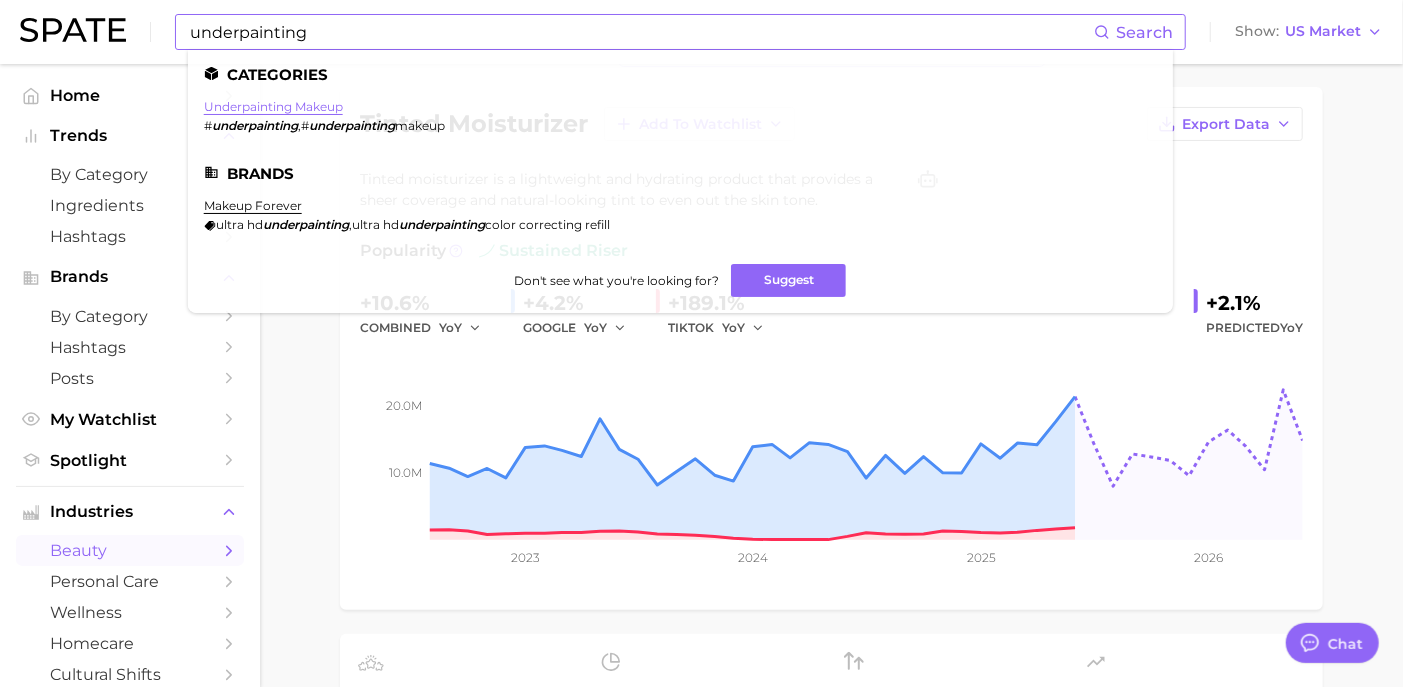 click on "underpainting makeup" at bounding box center [273, 106] 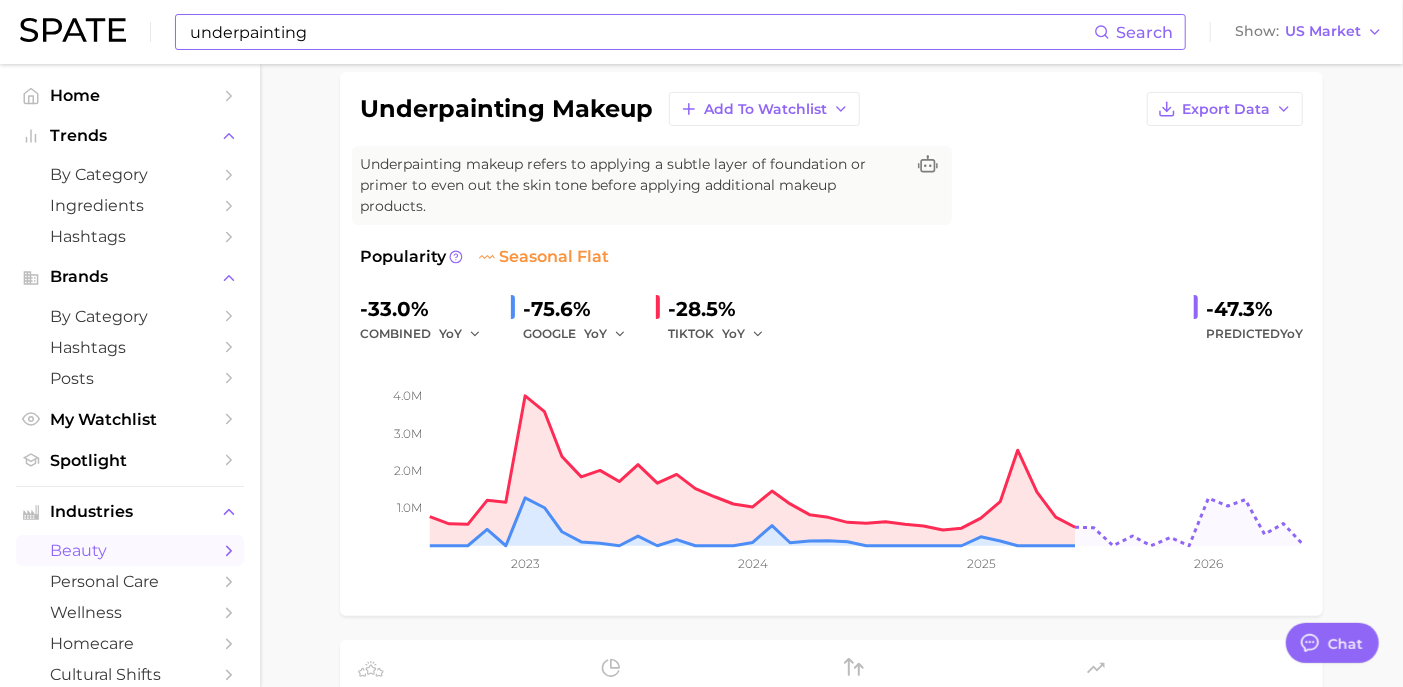 scroll, scrollTop: 146, scrollLeft: 0, axis: vertical 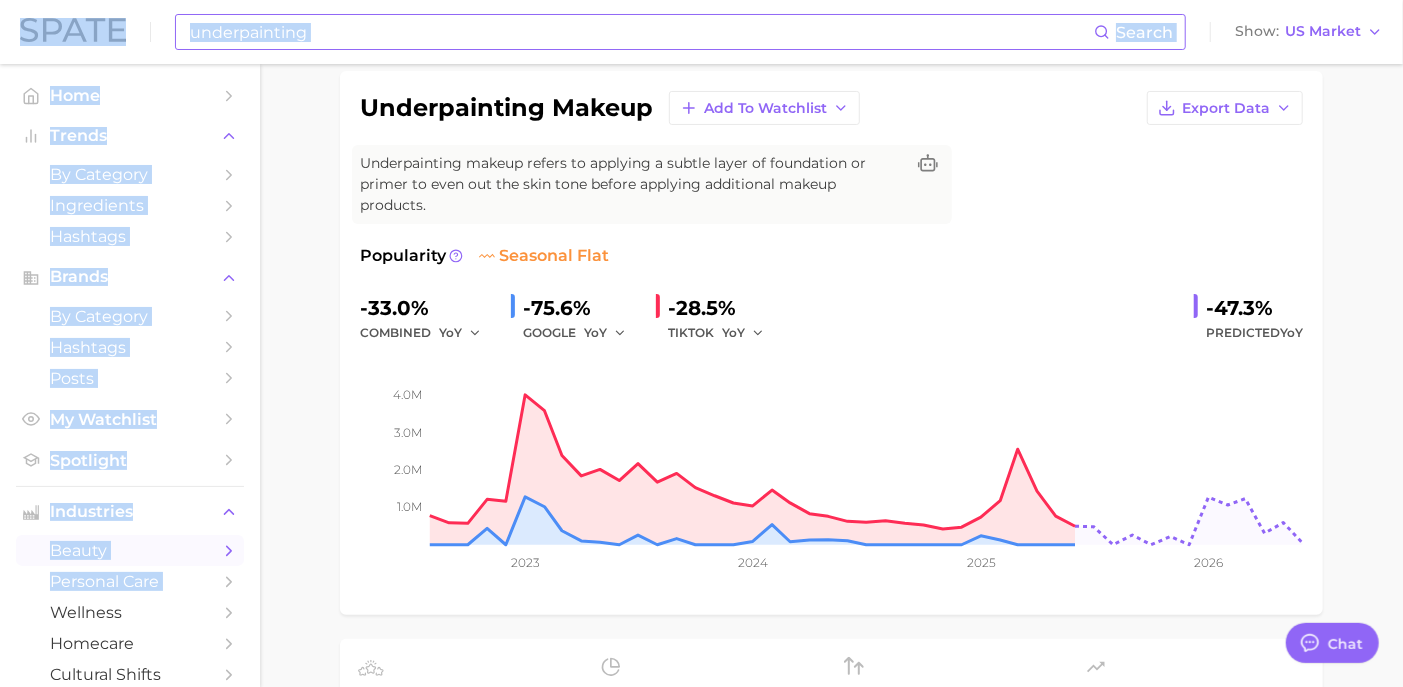 click on "underpainting makeup" at bounding box center (701, 197) 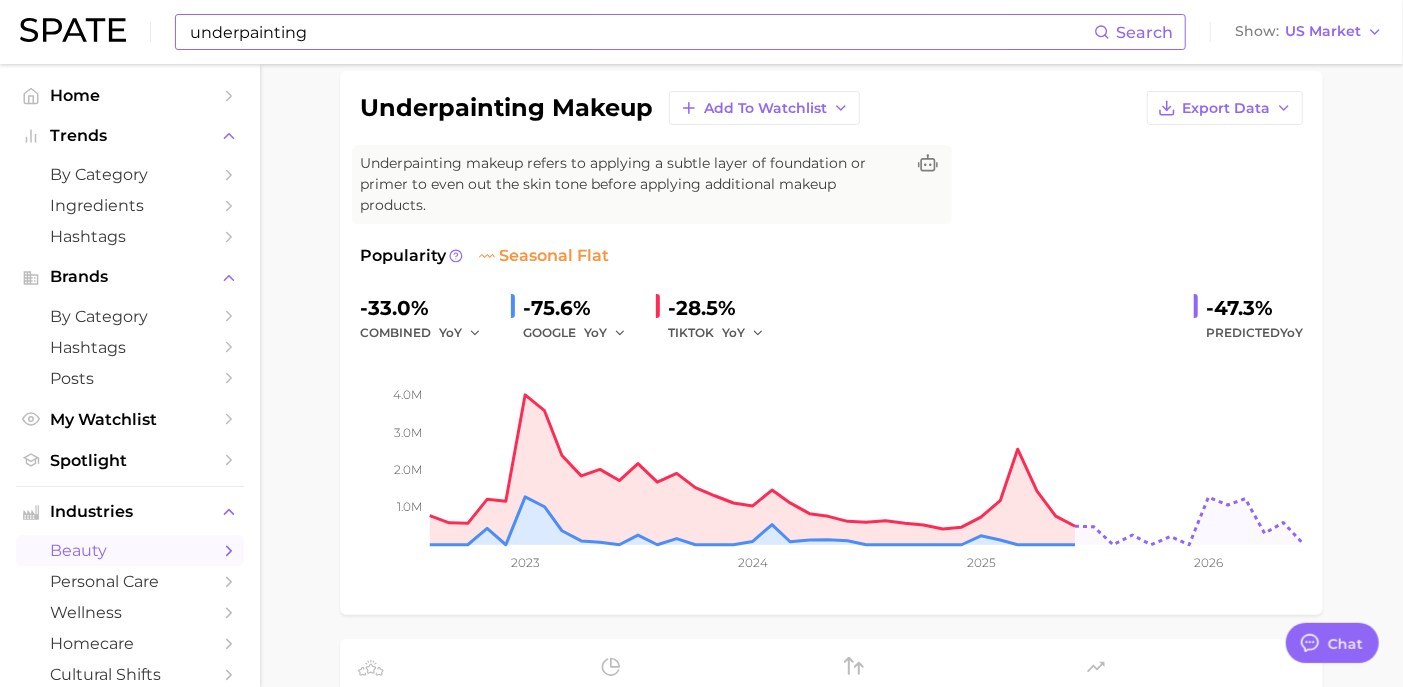 click on "underpainting makeup Add to Watchlist Export Data Underpainting makeup refers to applying a subtle layer of foundation or primer to even out the skin tone before applying additional makeup products. Popularity seasonal flat -33.0% combined YoY -75.6% GOOGLE YoY -28.5% TIKTOK YoY -47.3% Predicted  YoY 1.0m 2.0m 3.0m 4.0m 2023 2024 2025 2026" at bounding box center (831, 343) 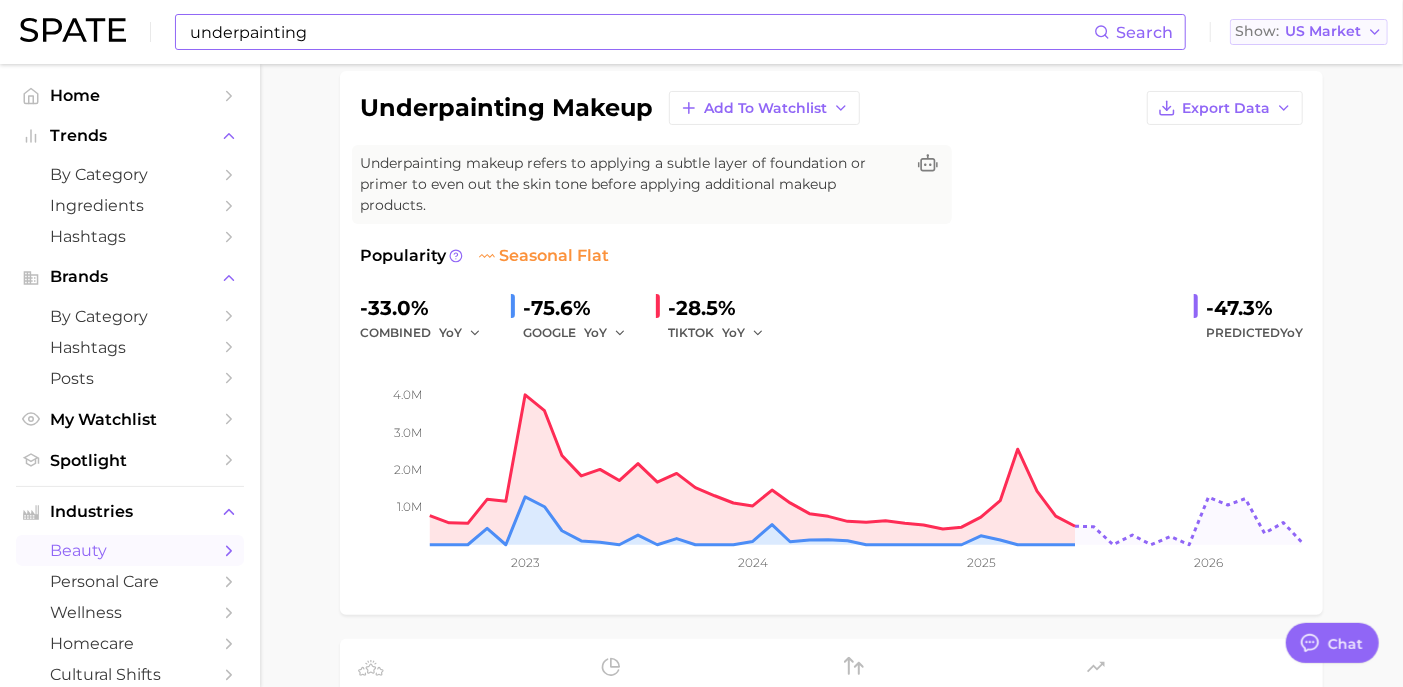 click on "US Market" at bounding box center (1323, 31) 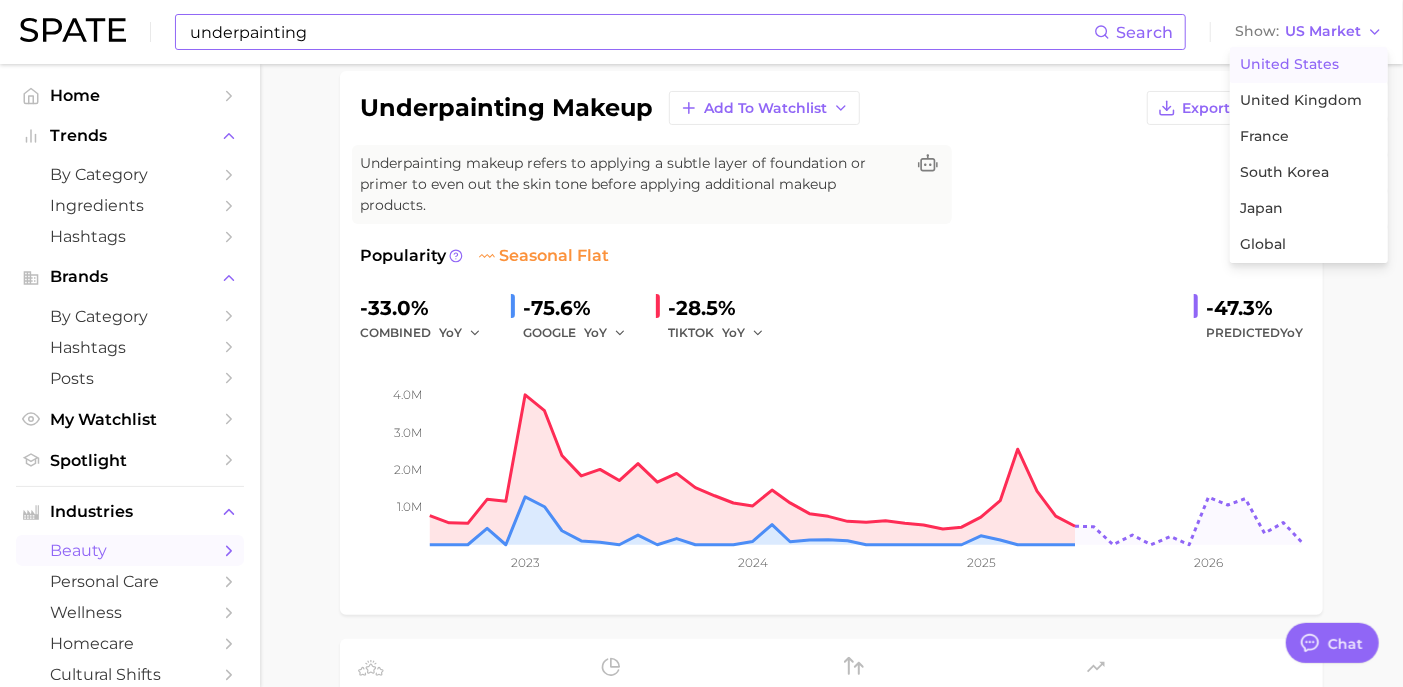 click on "underpainting makeup Add to Watchlist Export Data" at bounding box center (831, 108) 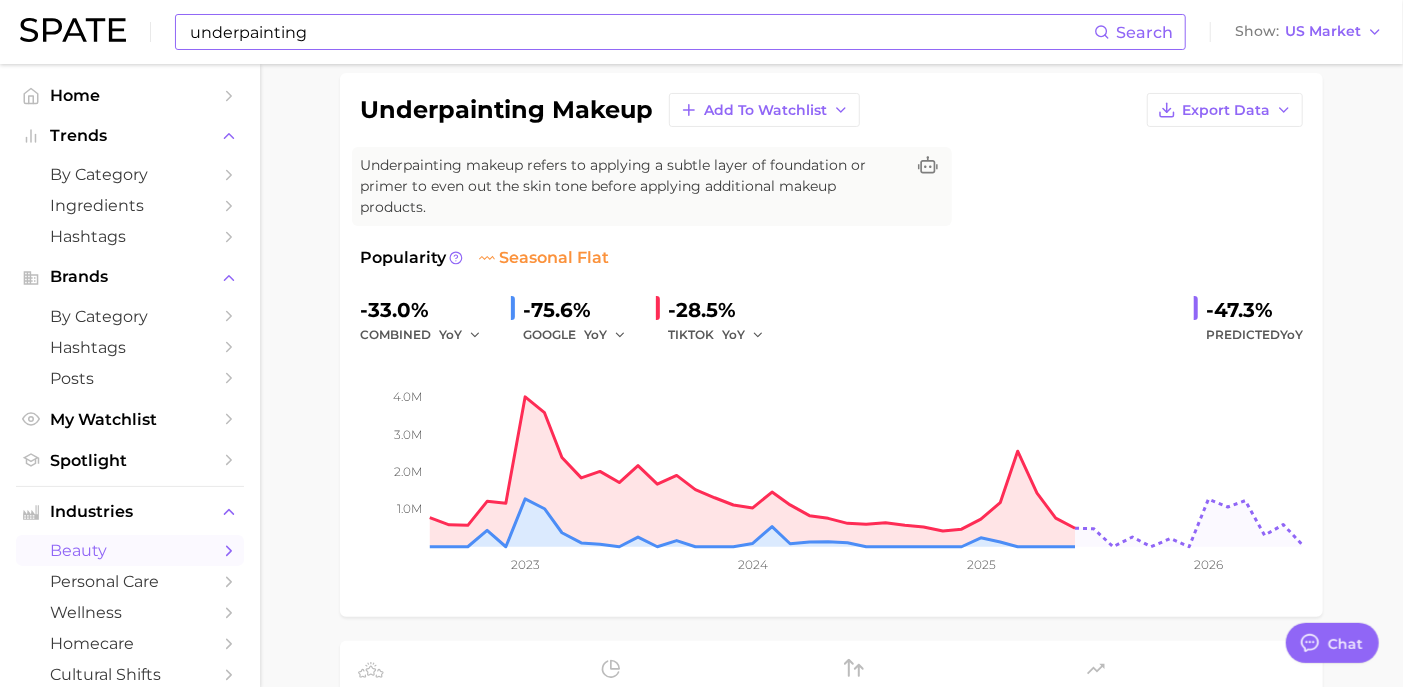 scroll, scrollTop: 145, scrollLeft: 0, axis: vertical 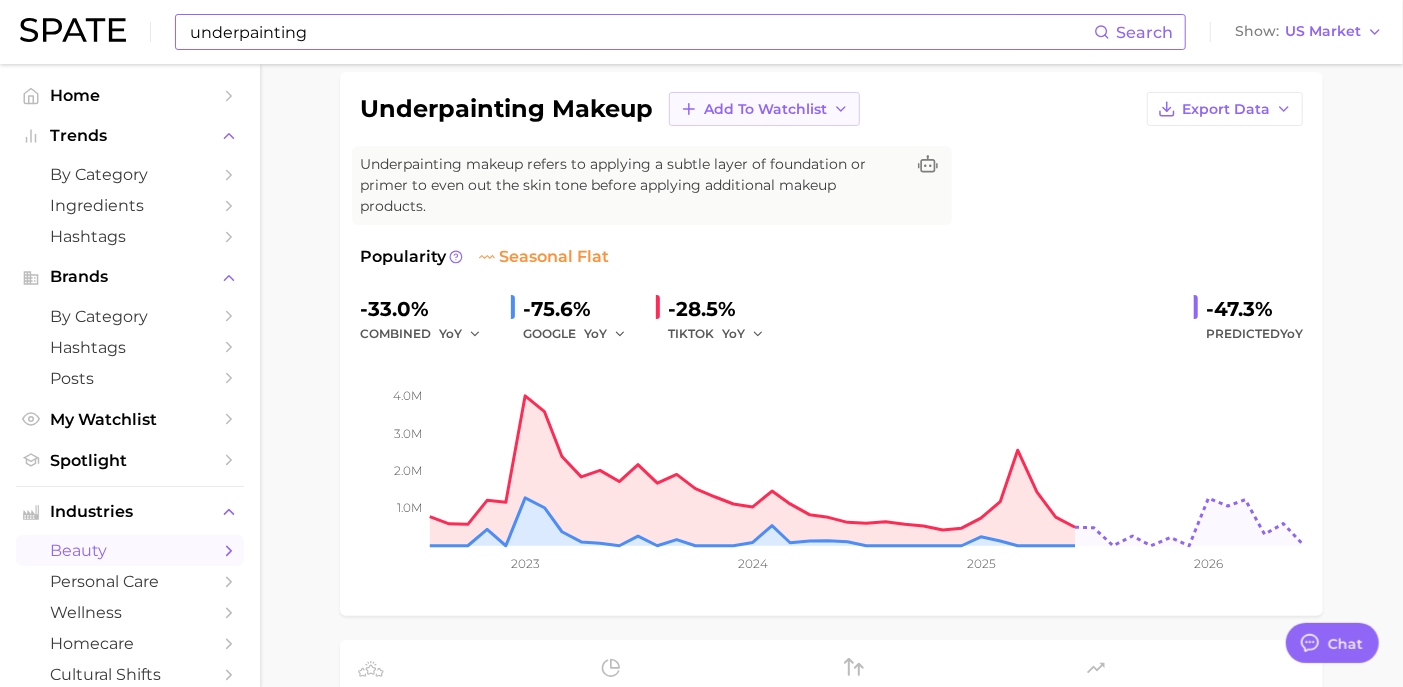 click on "Add to Watchlist" at bounding box center (765, 109) 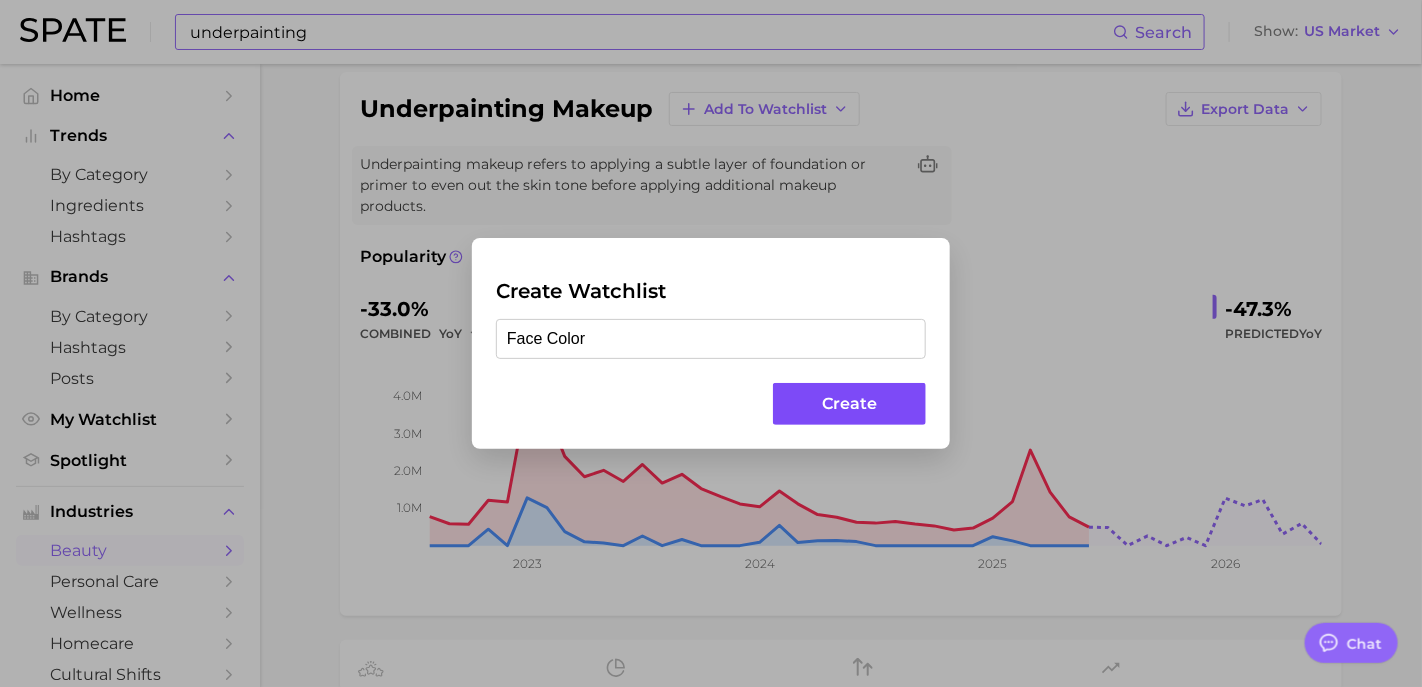 type on "Face Color" 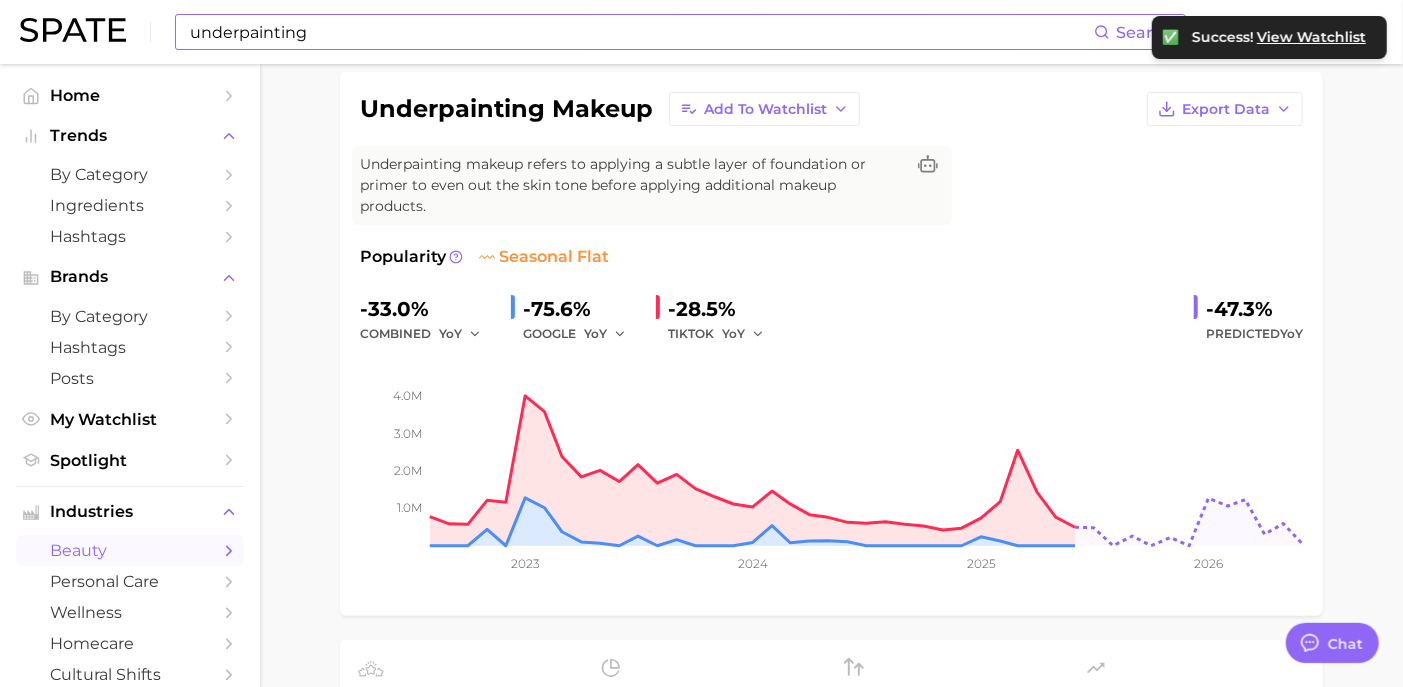 click on "Filters skin tone   7.6k product format   6.4k beauty trends   6.3k body parts   4.9k creator content   3.7k benefits   3.4k Columns new group Popularity YoY QoQ 6.1k High" at bounding box center [831, 927] 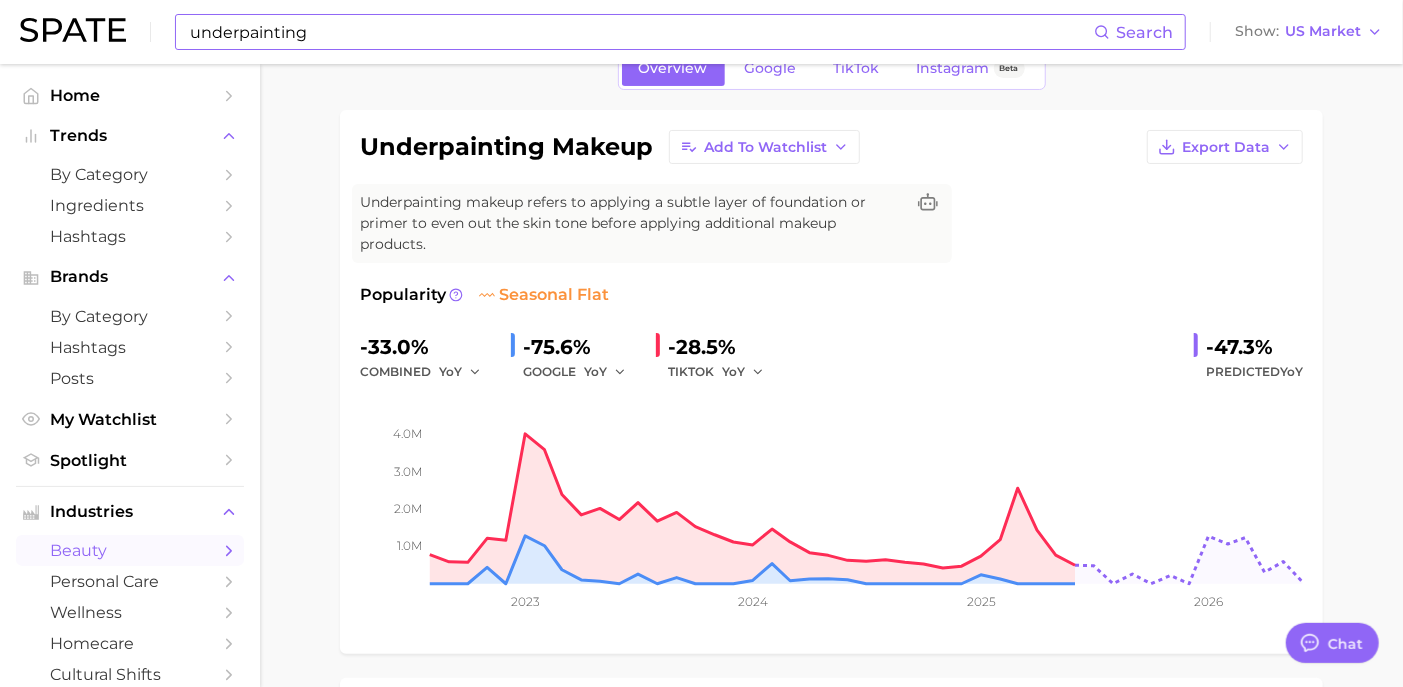 scroll, scrollTop: 22, scrollLeft: 0, axis: vertical 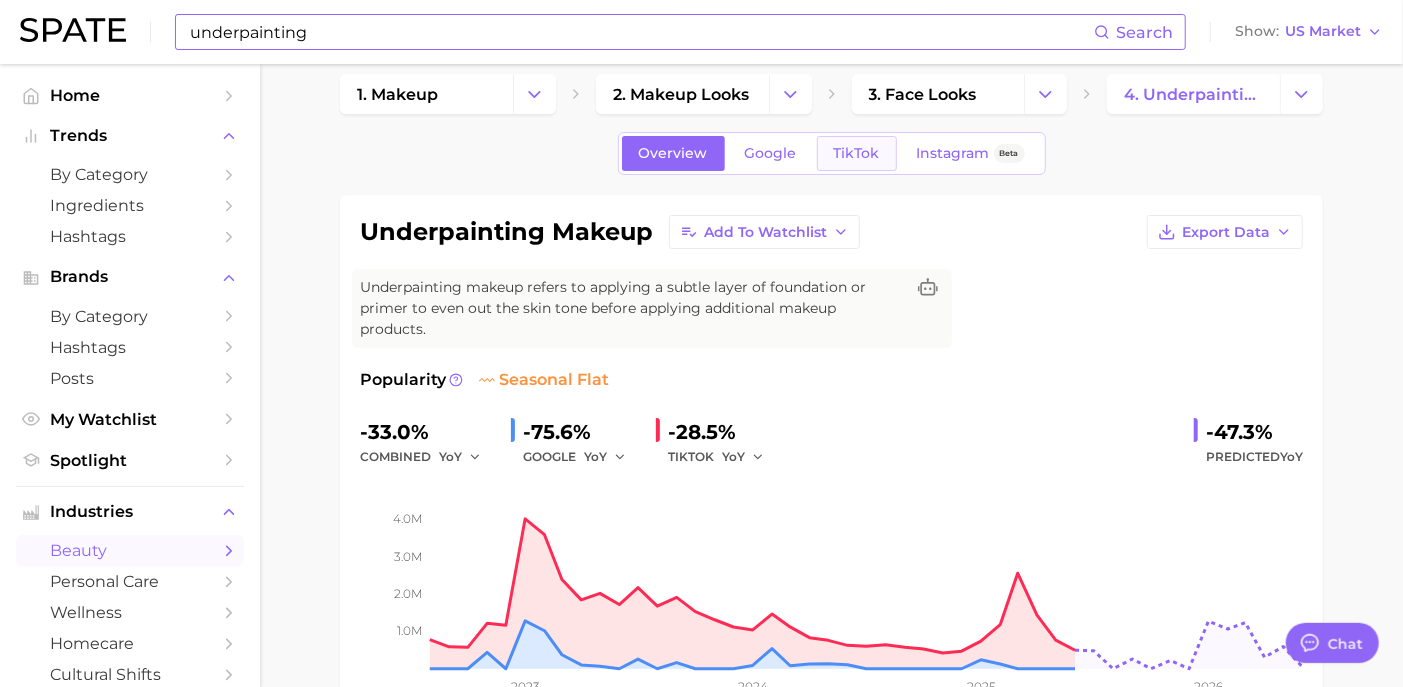 click on "TikTok" at bounding box center [857, 153] 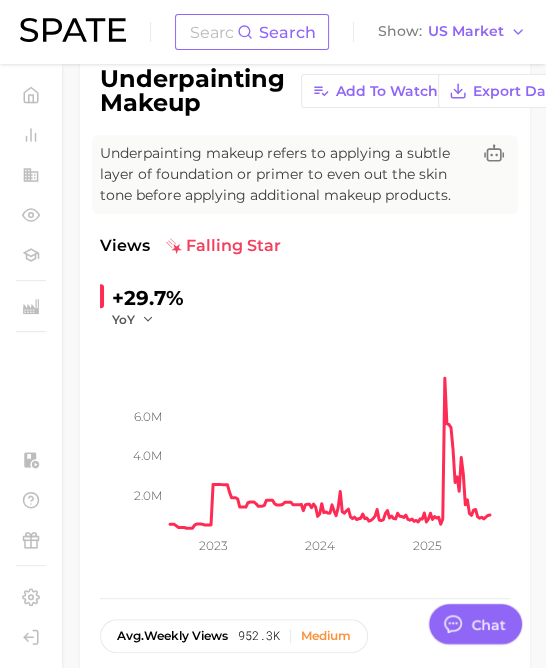 scroll, scrollTop: 169, scrollLeft: 0, axis: vertical 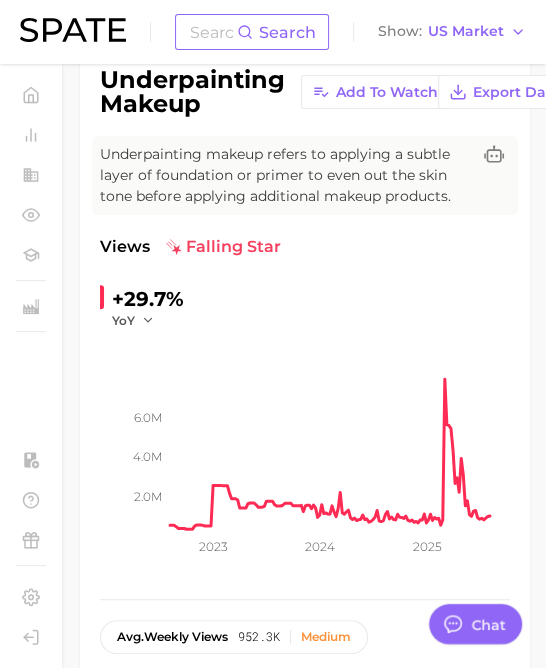 click on "+29.7% YoY 2.0m 4.0m 6.0m 2023 2024 2025" at bounding box center (305, 431) 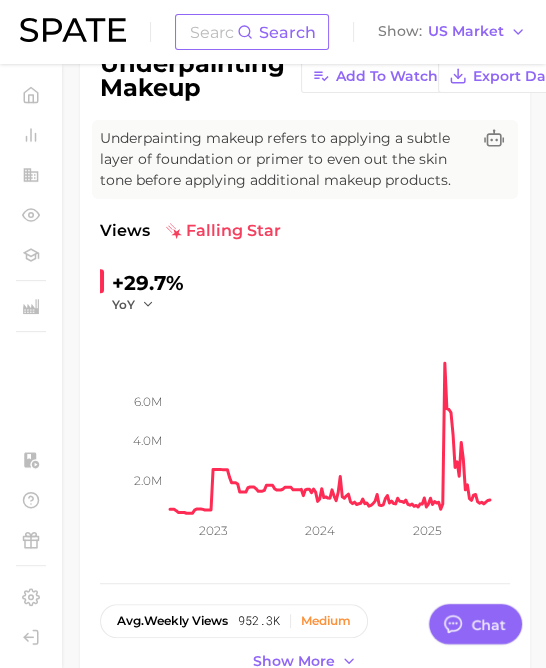 click on "underpainting makeup Add to Watchlist Export Data Underpainting makeup refers to applying a subtle layer of foundation or primer to even out the skin tone before applying additional makeup products. Views falling star +29.7% YoY 2.0m 4.0m 6.0m 2023 2024 2025 avg.  weekly views 952.3k Medium paid views 1.4% Low sentiment score 8.7 / 10 Positive posts 10.6k Very high engagement 6.6% High TikTok shop 0.6% Very low Show more" at bounding box center [305, 363] 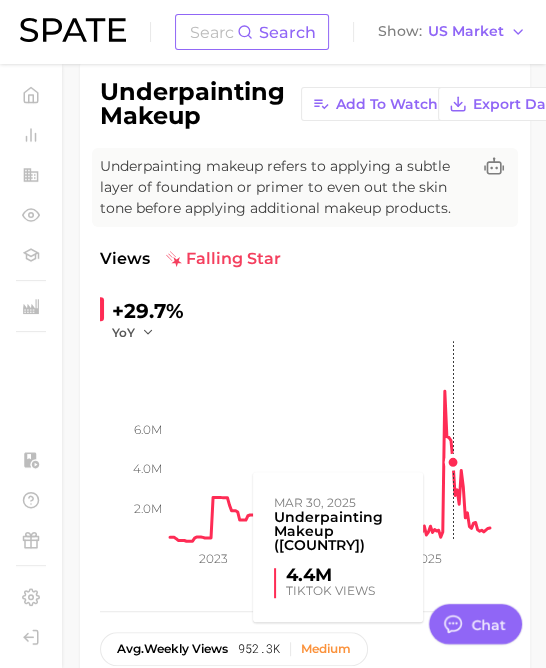 scroll, scrollTop: 159, scrollLeft: 0, axis: vertical 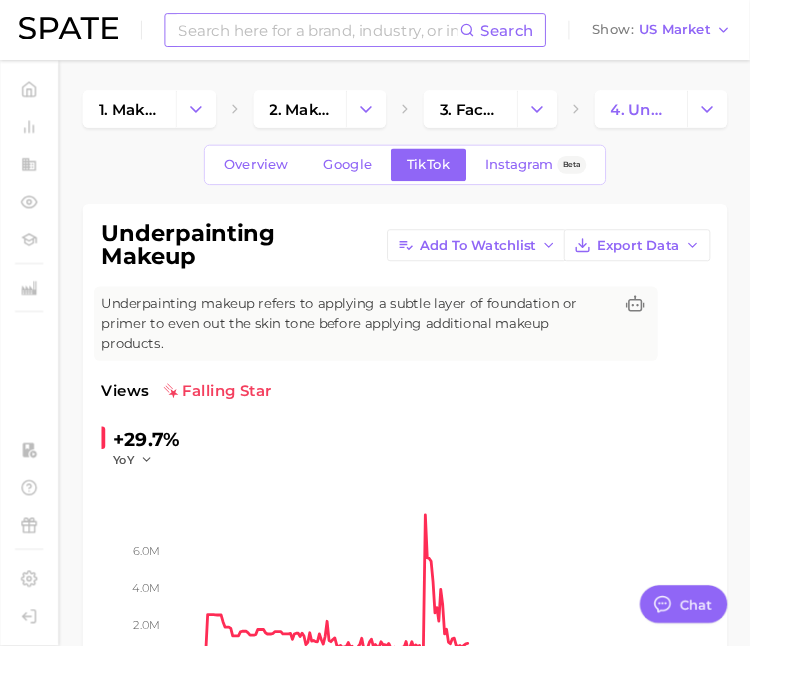 type on "x" 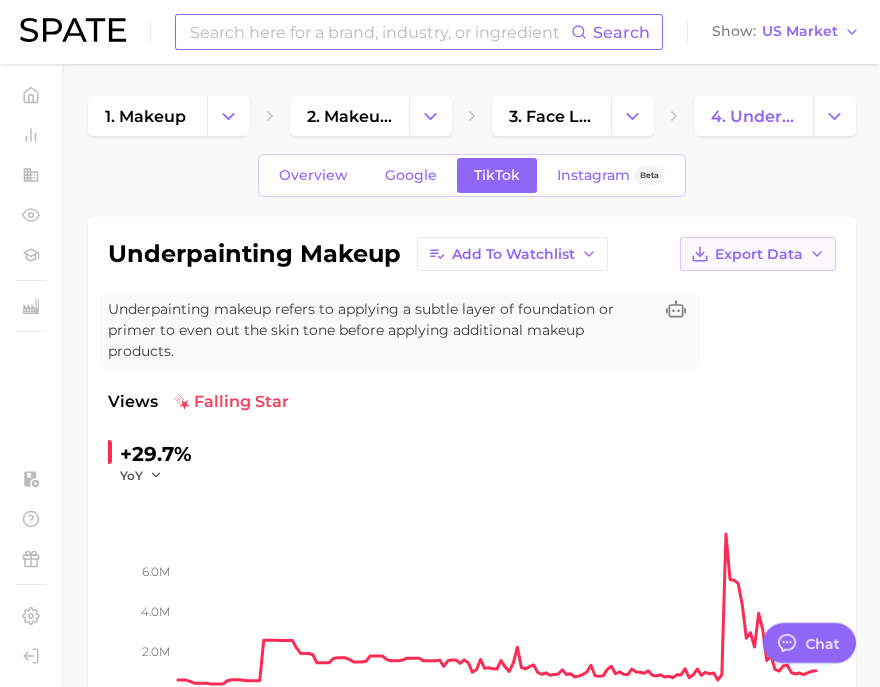 click 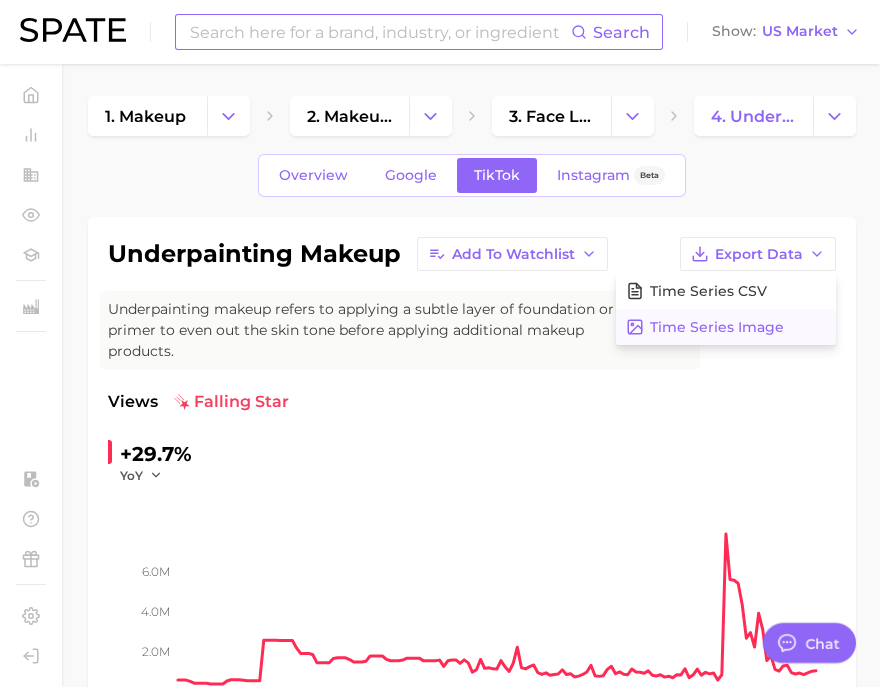 click on "Time Series Image" at bounding box center [717, 327] 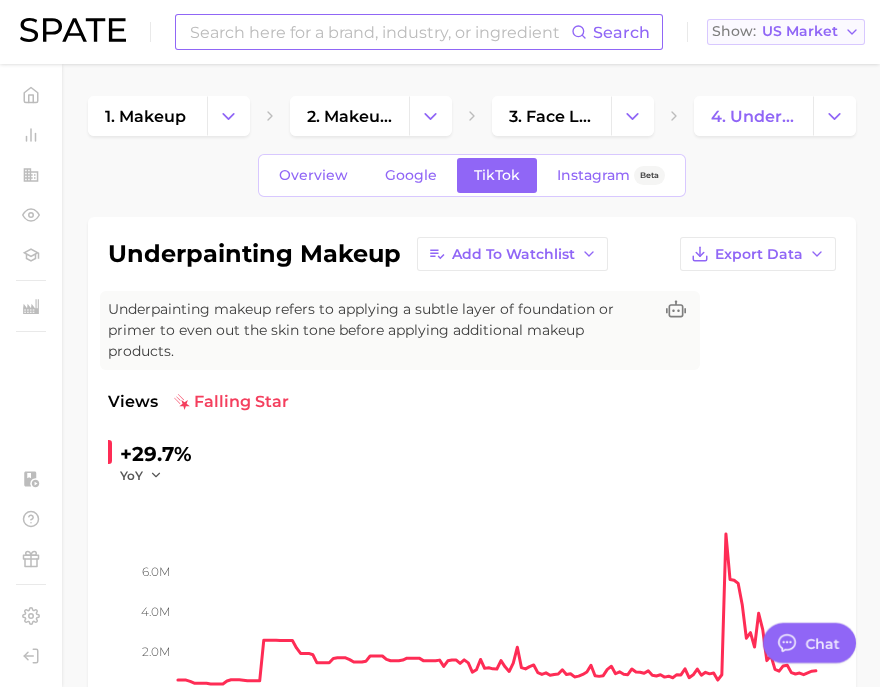 click on "Show US Market" at bounding box center (786, 32) 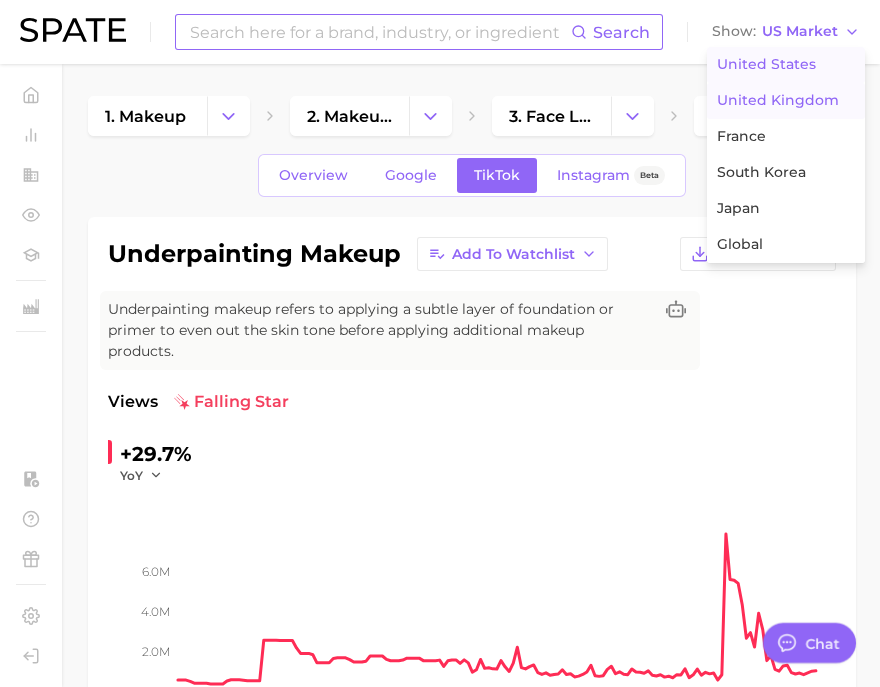 click on "United Kingdom" at bounding box center (778, 100) 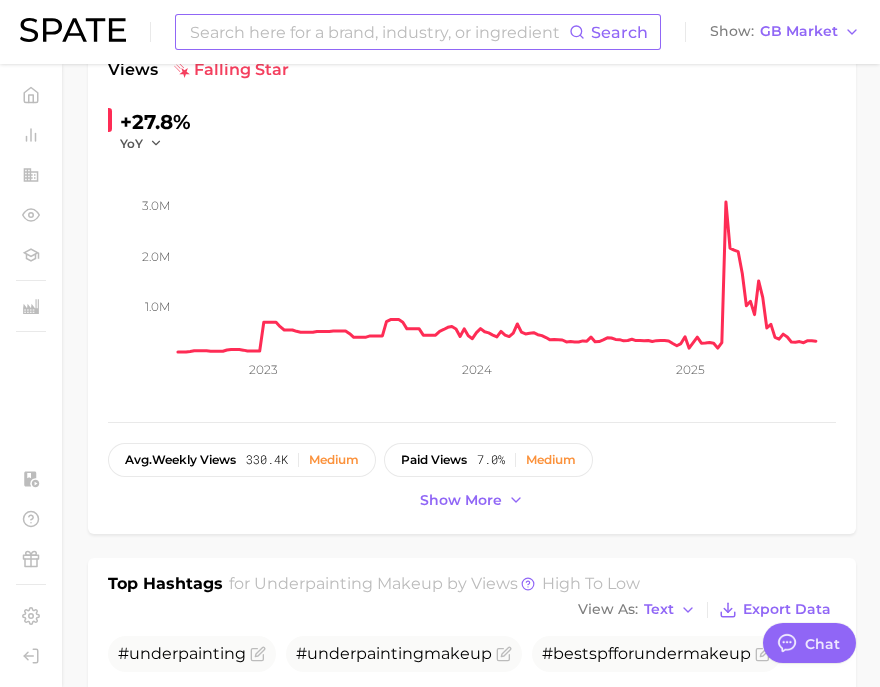 scroll, scrollTop: 336, scrollLeft: 0, axis: vertical 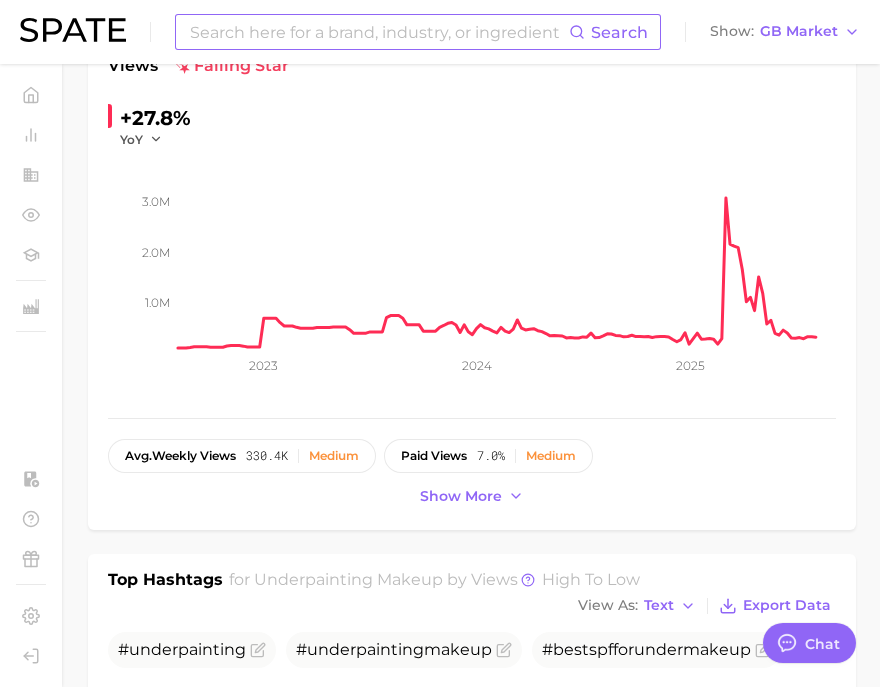 click on "underpainting makeup" at bounding box center [472, 205] 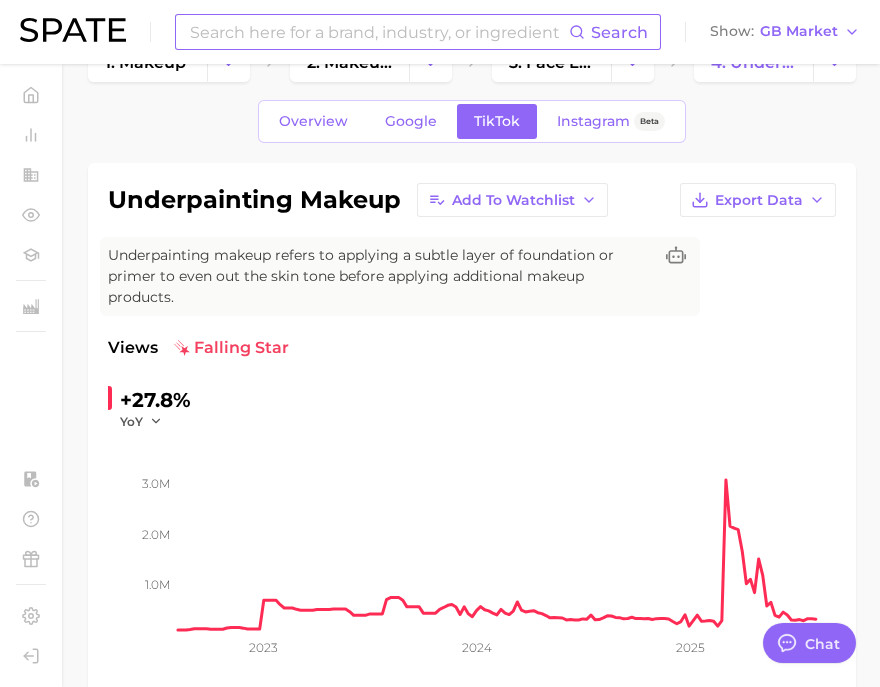 scroll, scrollTop: 0, scrollLeft: 0, axis: both 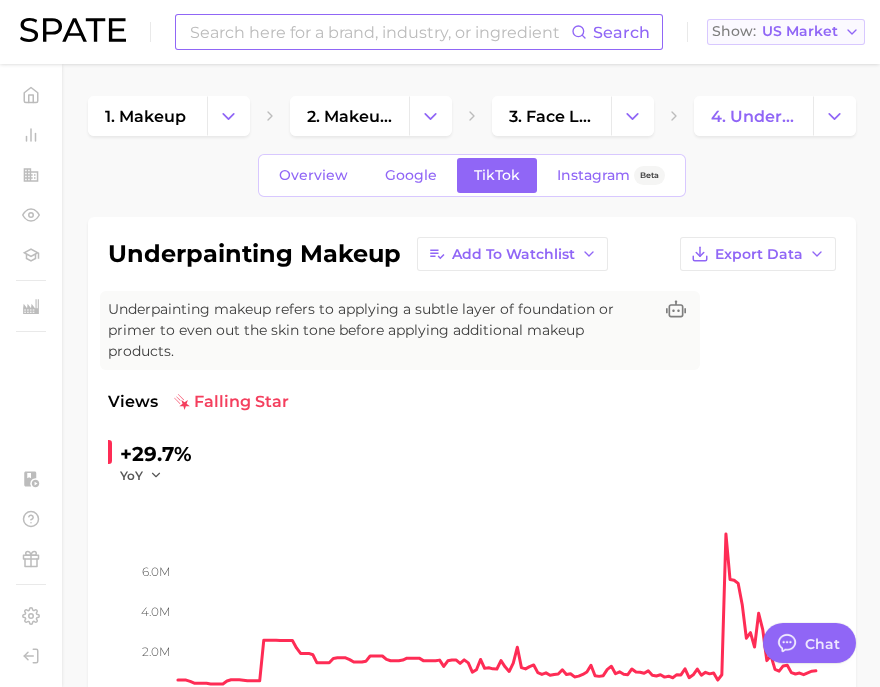 click on "Show US Market" at bounding box center (786, 32) 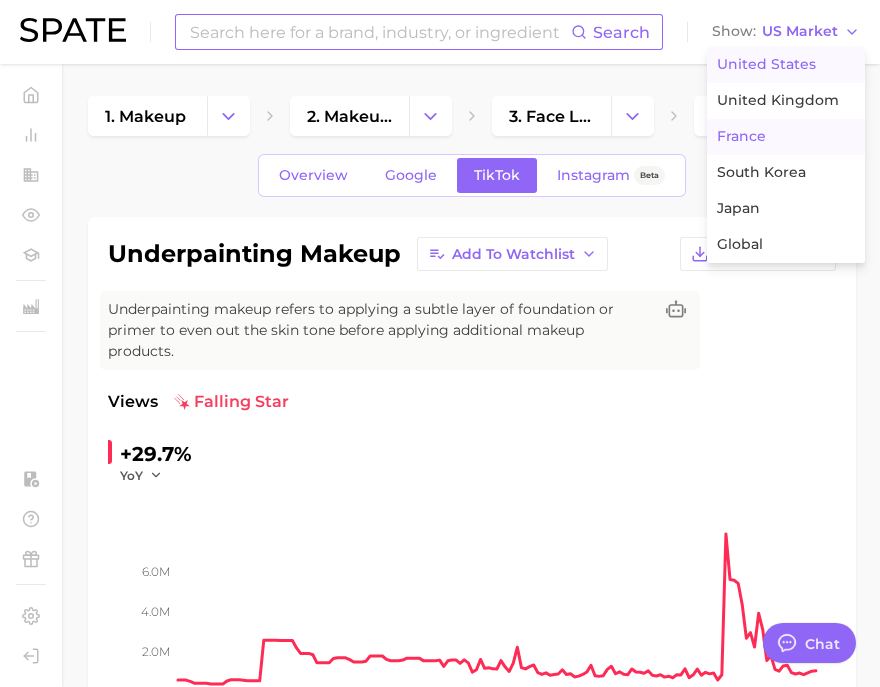 click on "France" at bounding box center (786, 137) 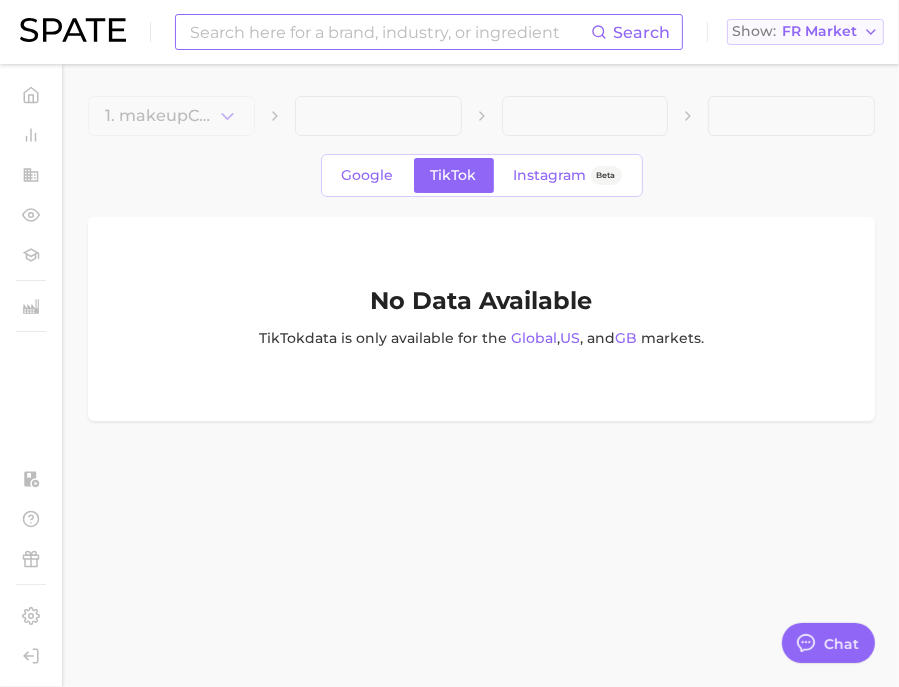 click on "FR Market" at bounding box center (819, 31) 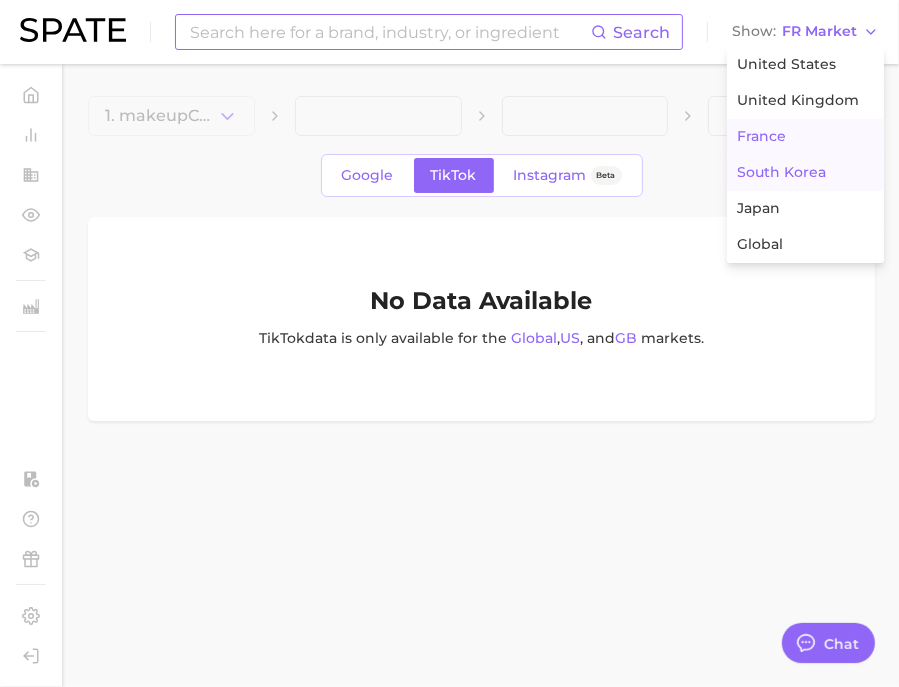 click on "South Korea" at bounding box center (781, 172) 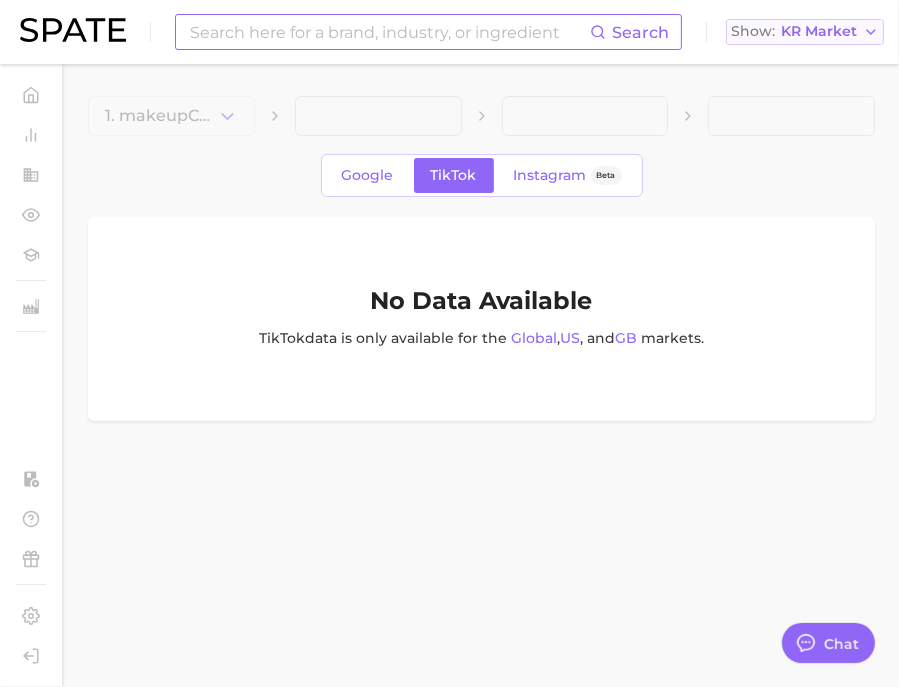 click on "KR Market" at bounding box center (819, 31) 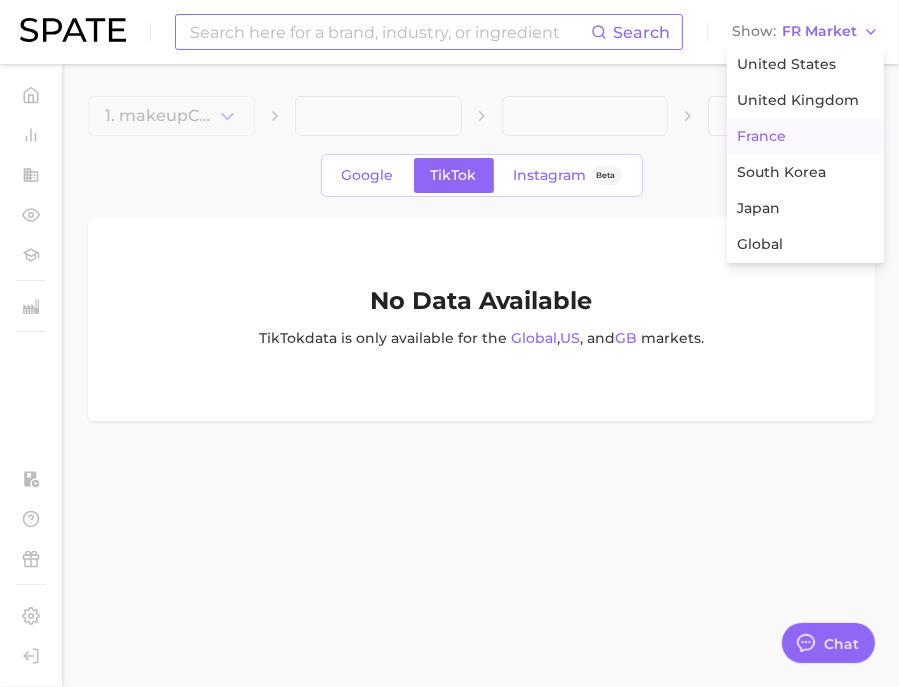 click on "Search Show [COUNTRY] Market [COUNTRY] [COUNTRY] [COUNTRY] [COUNTRY] Global" at bounding box center [449, 32] 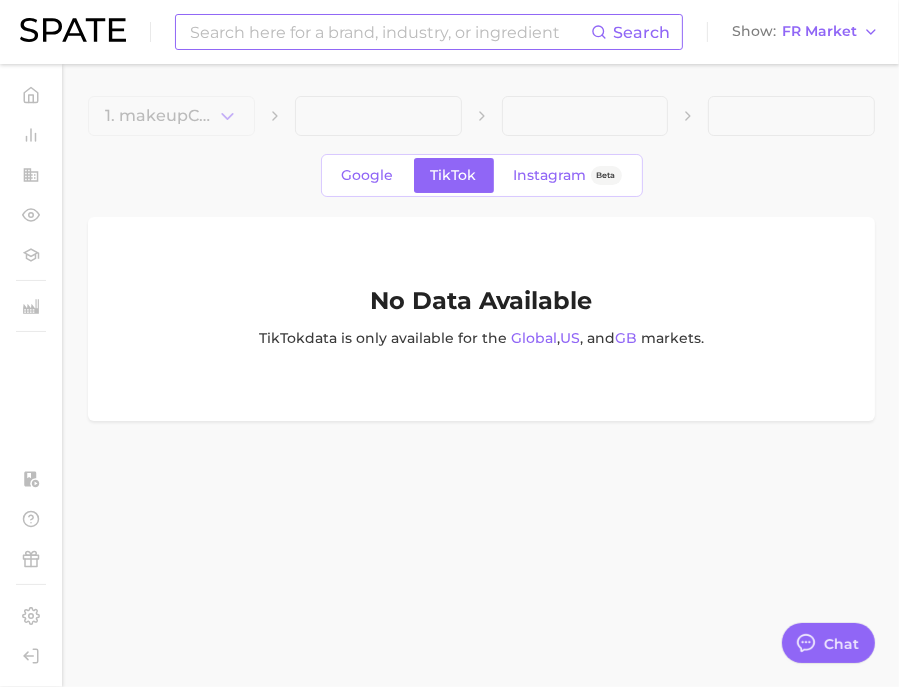 click at bounding box center (389, 32) 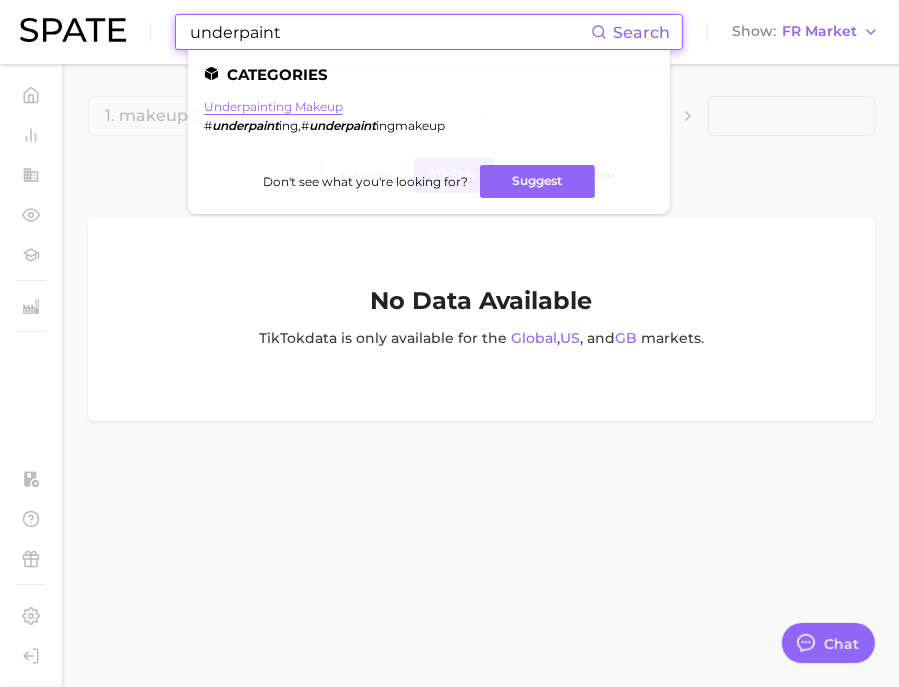 type on "underpaint" 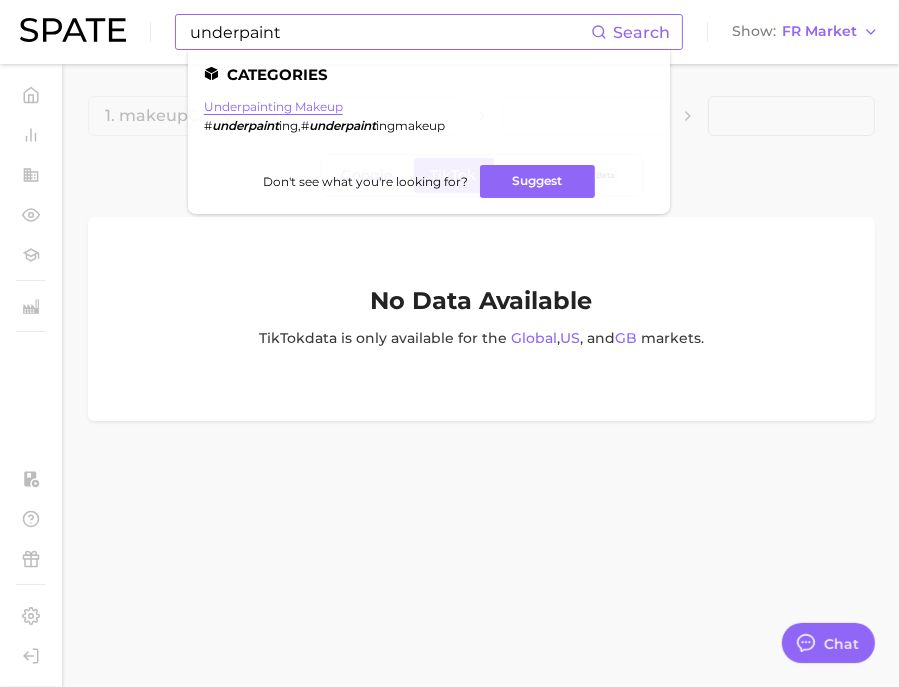 click on "underpainting makeup" at bounding box center (273, 106) 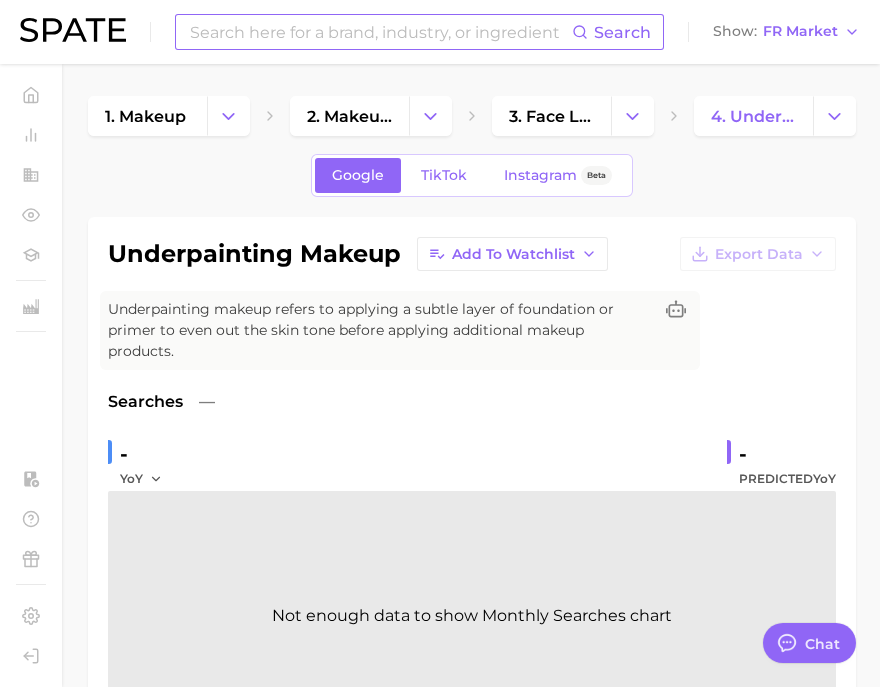 click on "Google TikTok Instagram Beta" at bounding box center (472, 175) 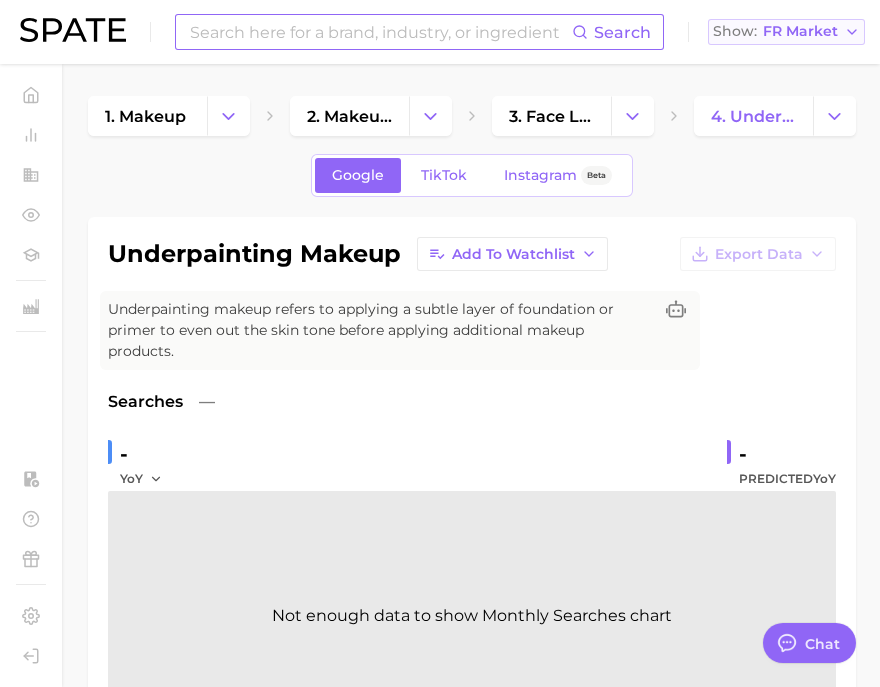 click 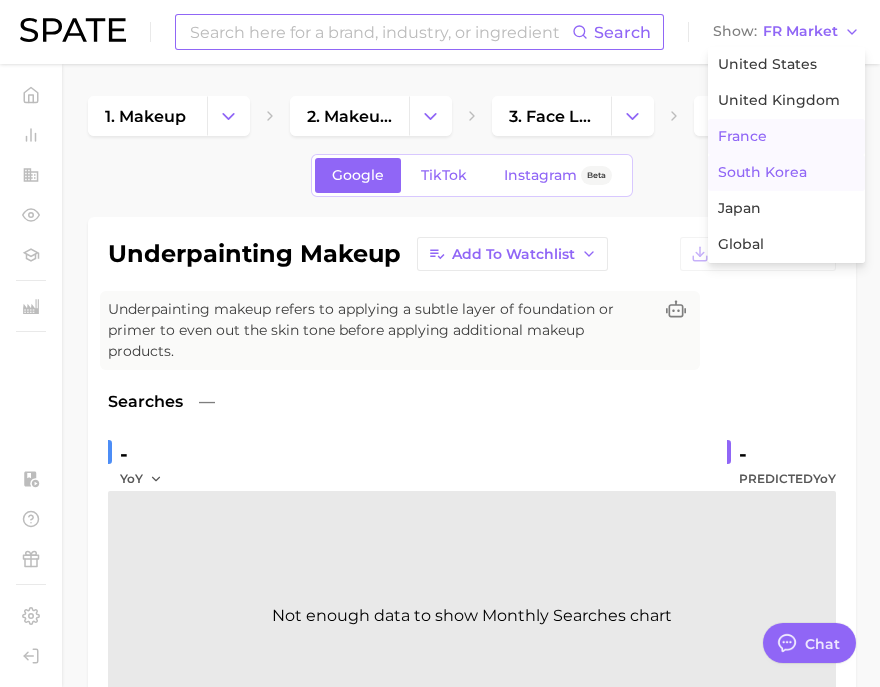 click on "South Korea" at bounding box center (762, 172) 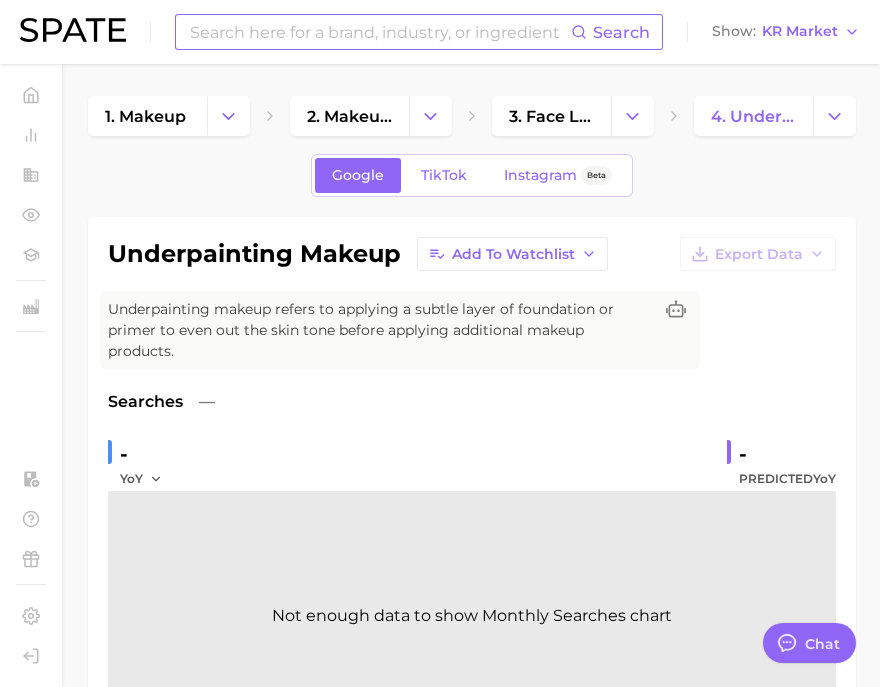click on "underpainting makeup Add to Watchlist Export Data Underpainting makeup refers to applying a subtle layer of foundation or primer to even out the skin tone before applying additional makeup products. Searches — - YoY - Predicted  YoY Not enough data to show Monthly Searches chart avg.  monthly searches 10.0 Low avg.  brand searches 0.0 Very low predicted growth - Insufficient Data Show more" at bounding box center (472, 545) 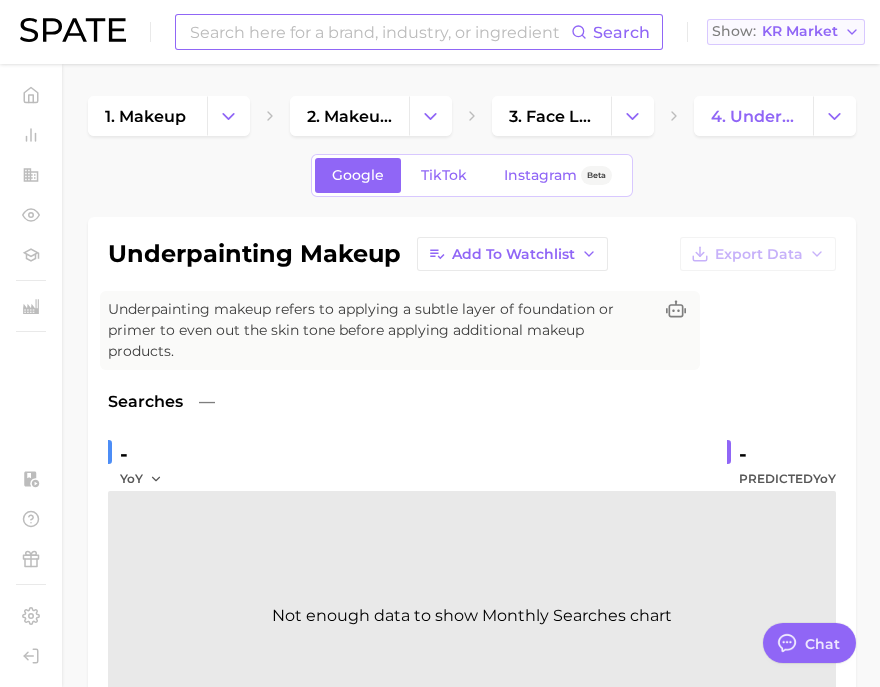 click on "KR Market" at bounding box center [800, 31] 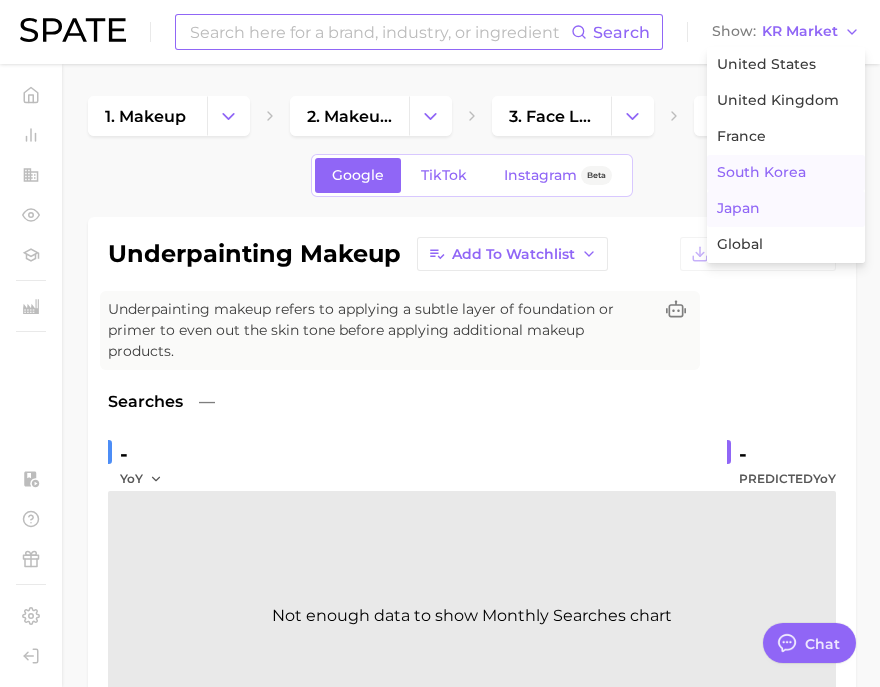 click on "Japan" at bounding box center [738, 208] 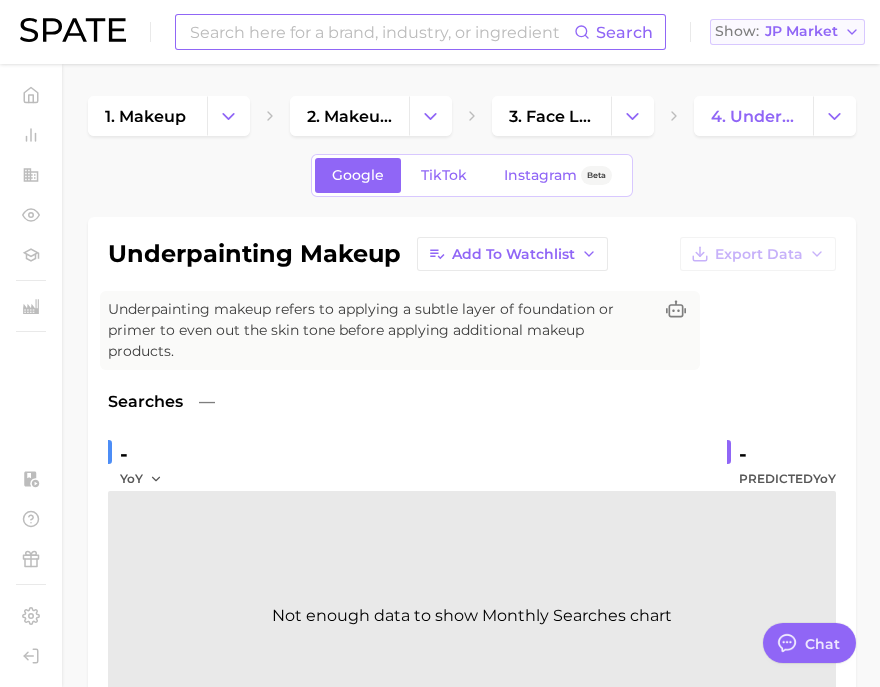 click on "JP Market" at bounding box center (801, 31) 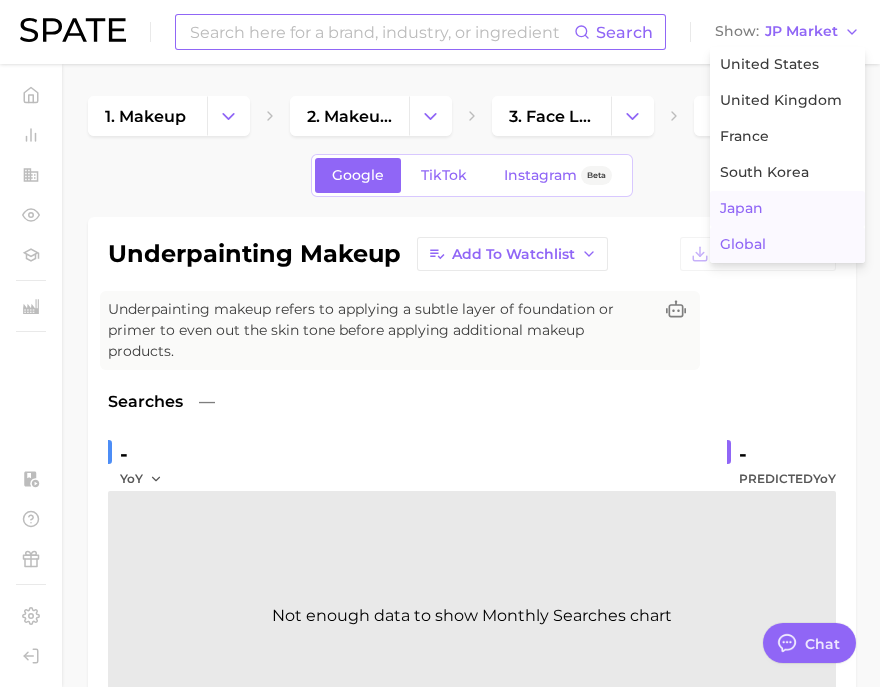 click on "Global" at bounding box center [787, 245] 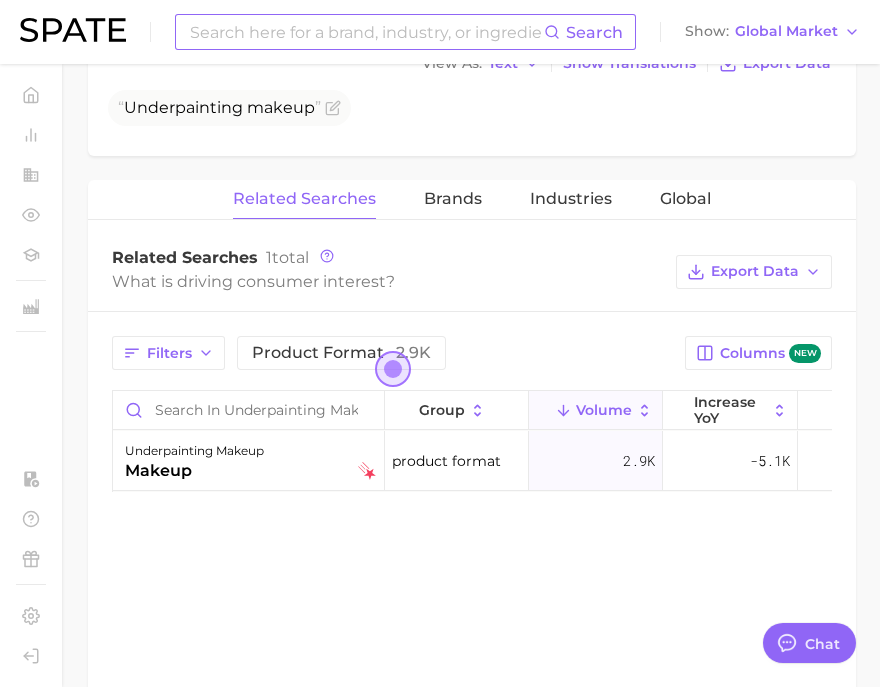 scroll, scrollTop: 842, scrollLeft: 0, axis: vertical 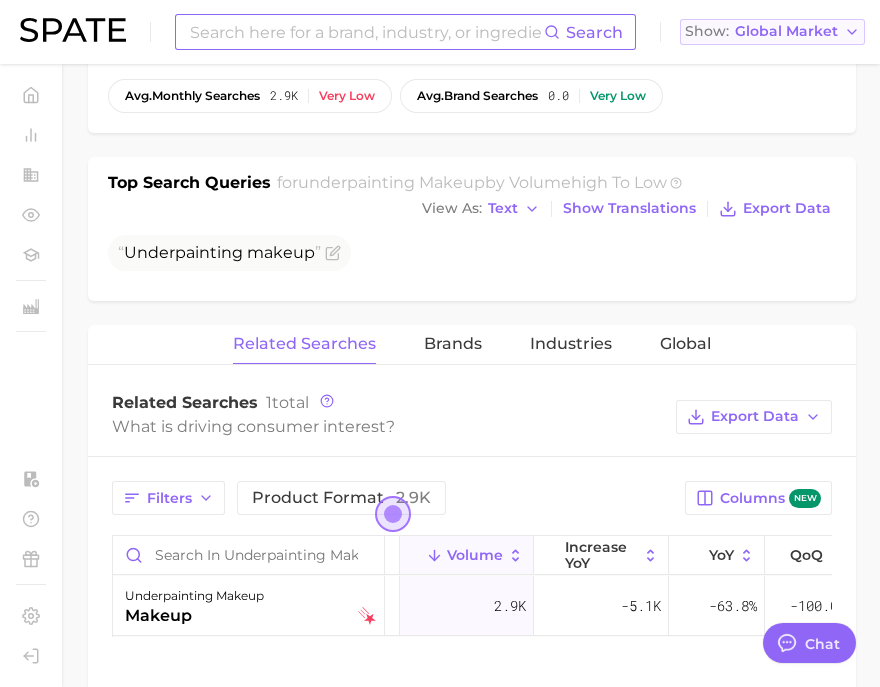 click 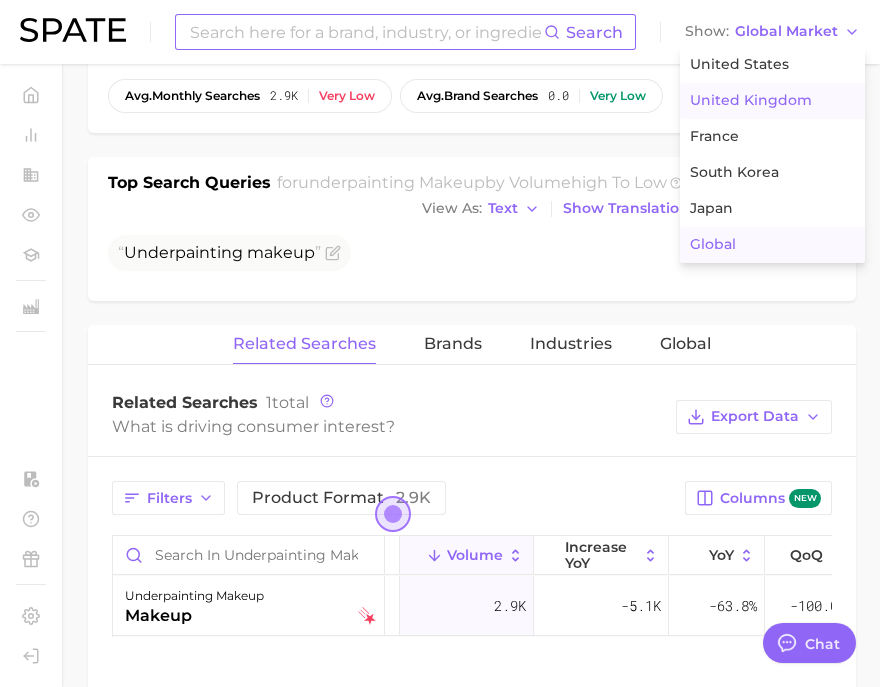 click on "United Kingdom" at bounding box center (772, 101) 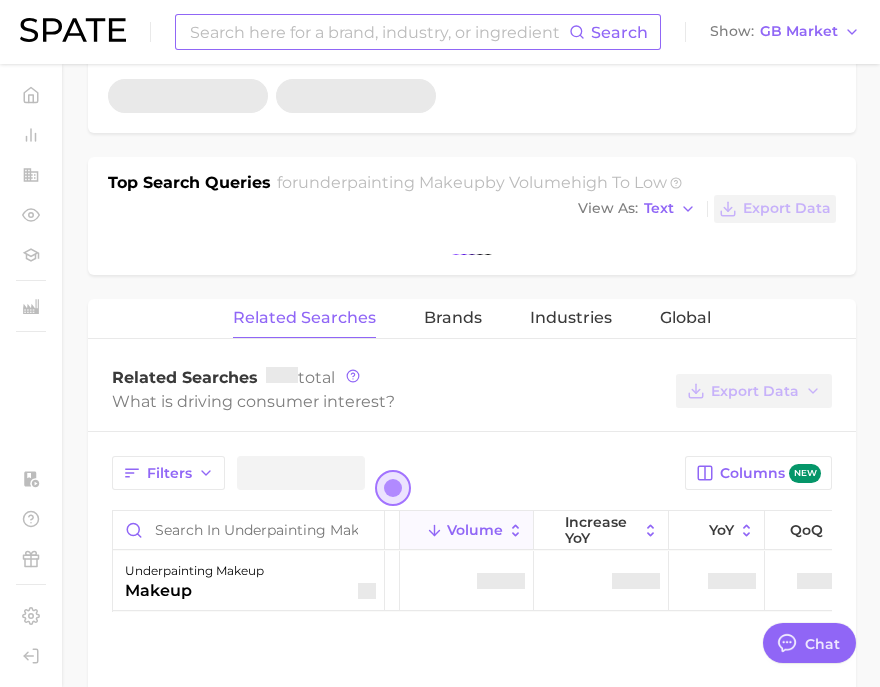 scroll, scrollTop: 0, scrollLeft: 0, axis: both 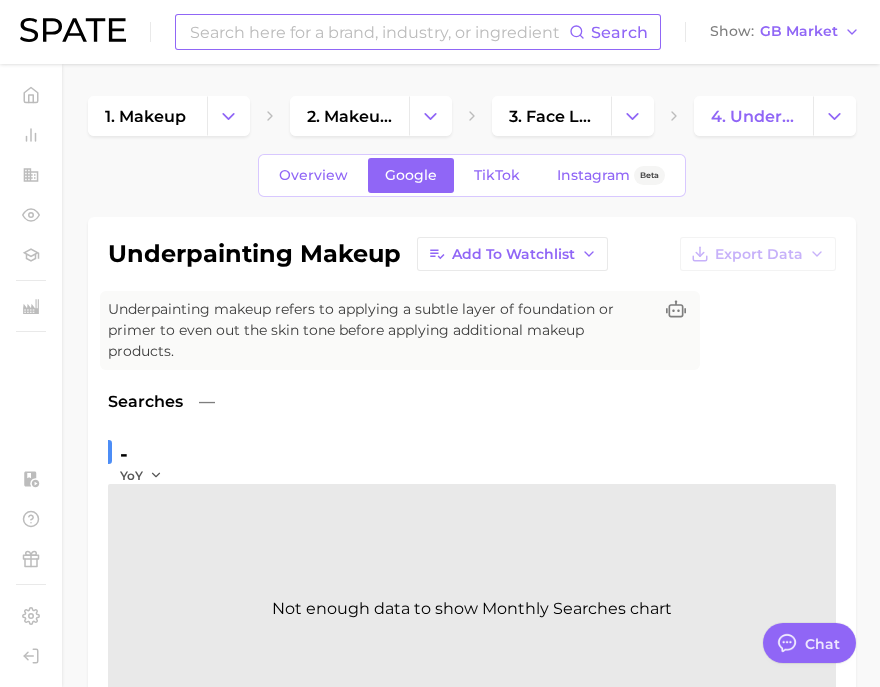 click on "Overview Google TikTok Instagram Beta" at bounding box center (472, 175) 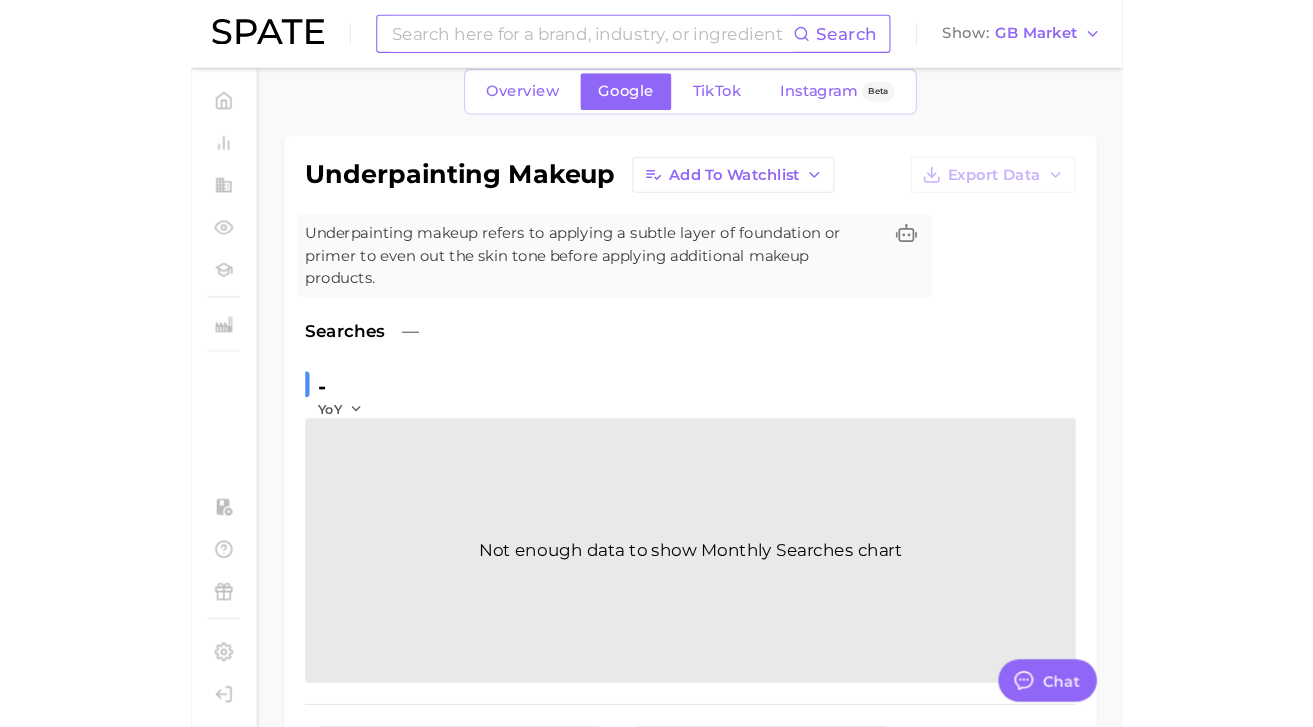 scroll, scrollTop: 90, scrollLeft: 0, axis: vertical 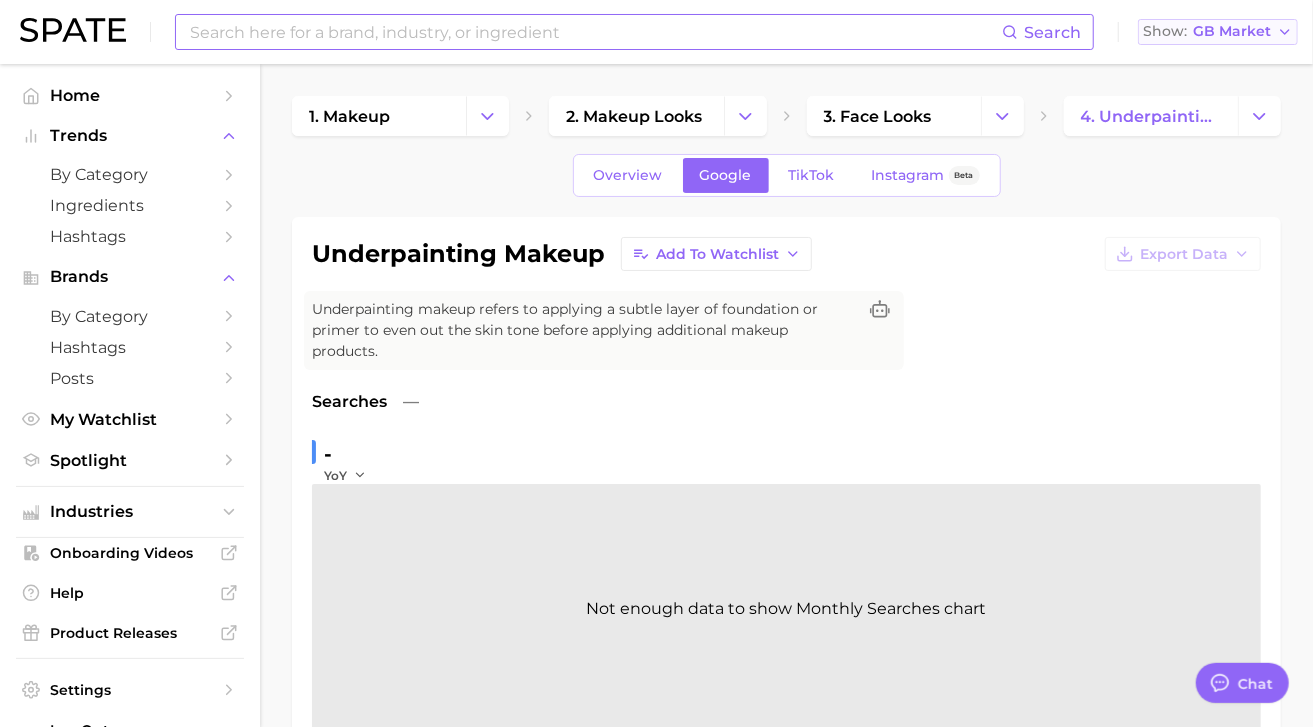 click on "GB Market" at bounding box center (1232, 31) 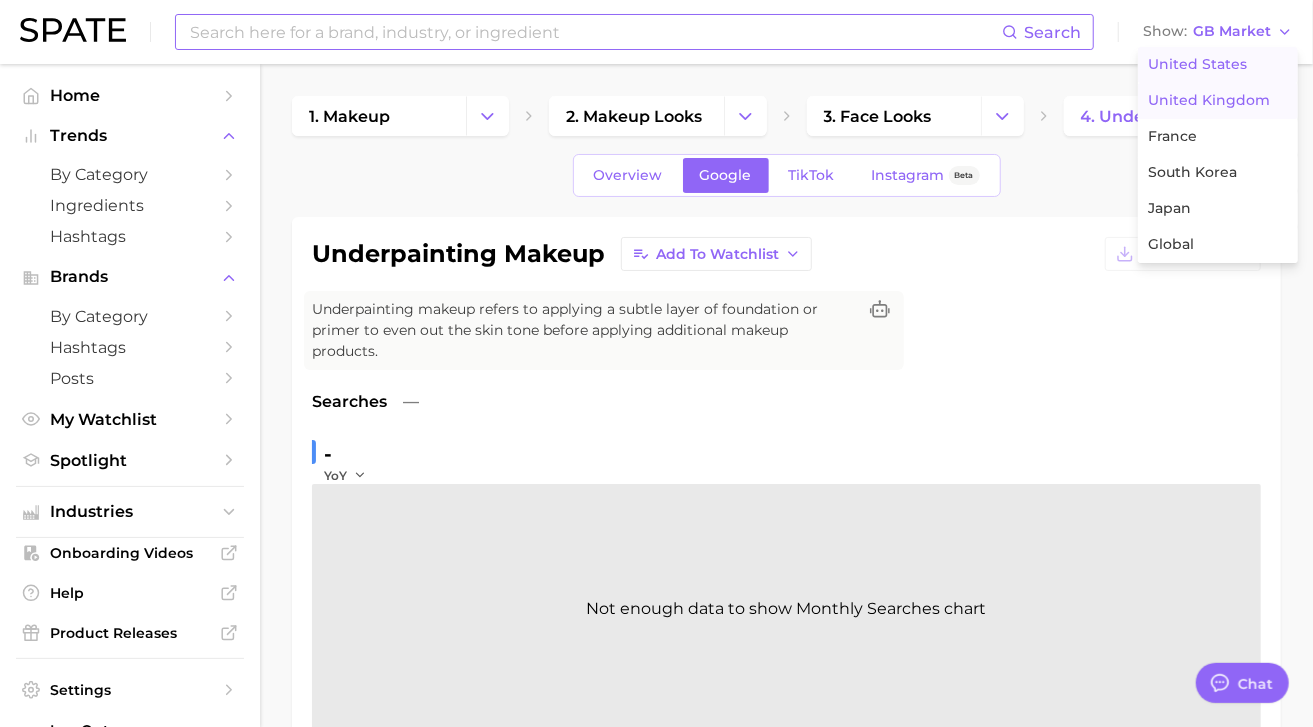 click on "United States" at bounding box center [1197, 64] 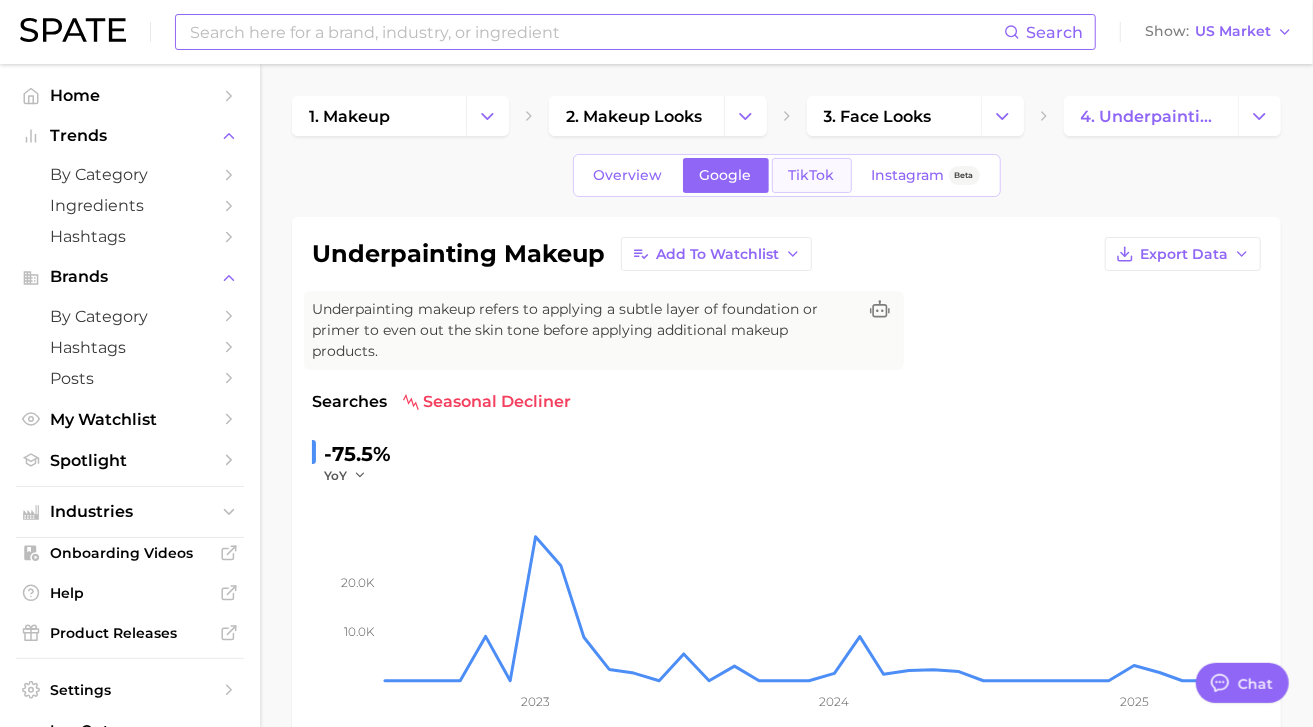 click on "TikTok" at bounding box center (812, 175) 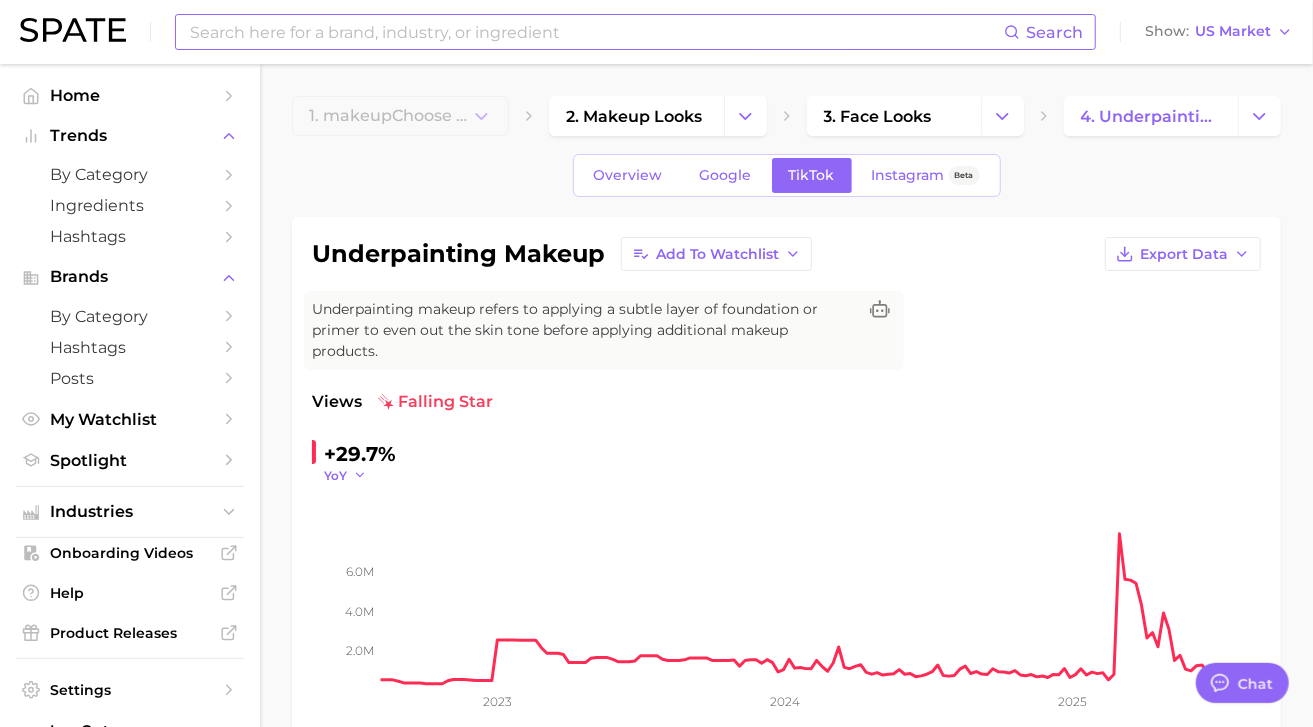 scroll, scrollTop: 0, scrollLeft: 0, axis: both 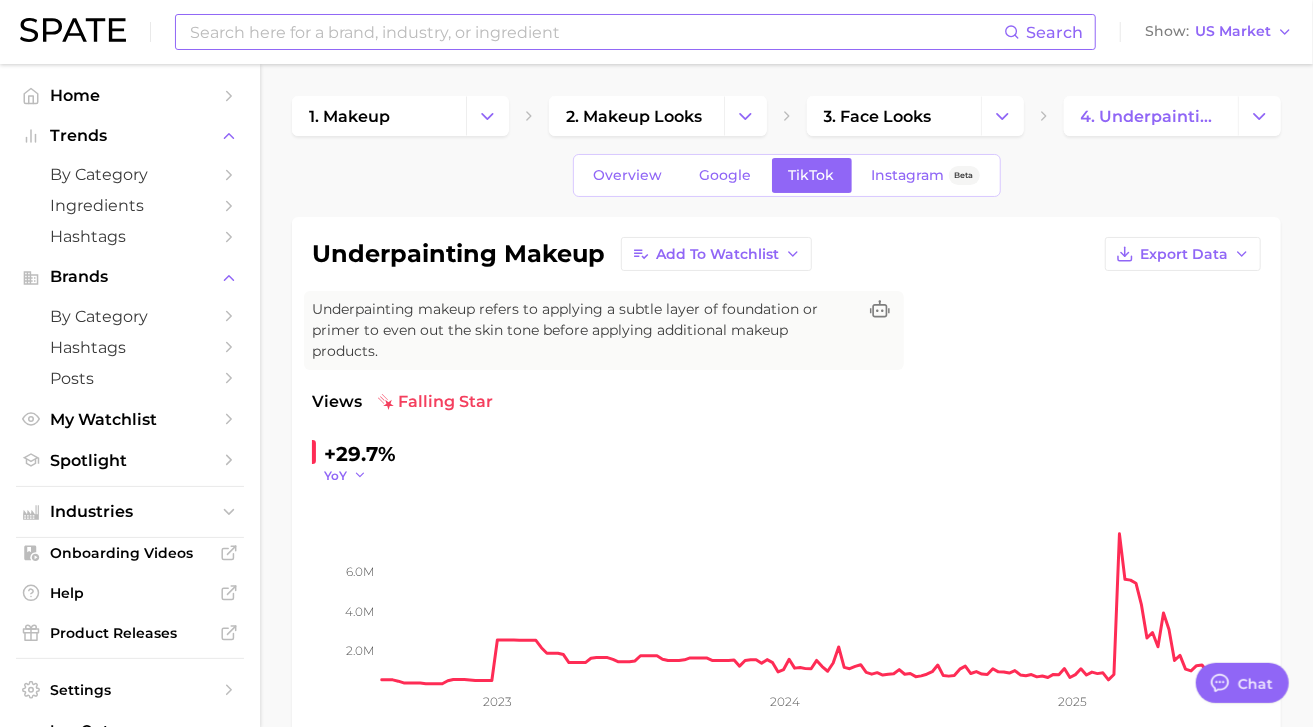 click on "YoY" at bounding box center [345, 475] 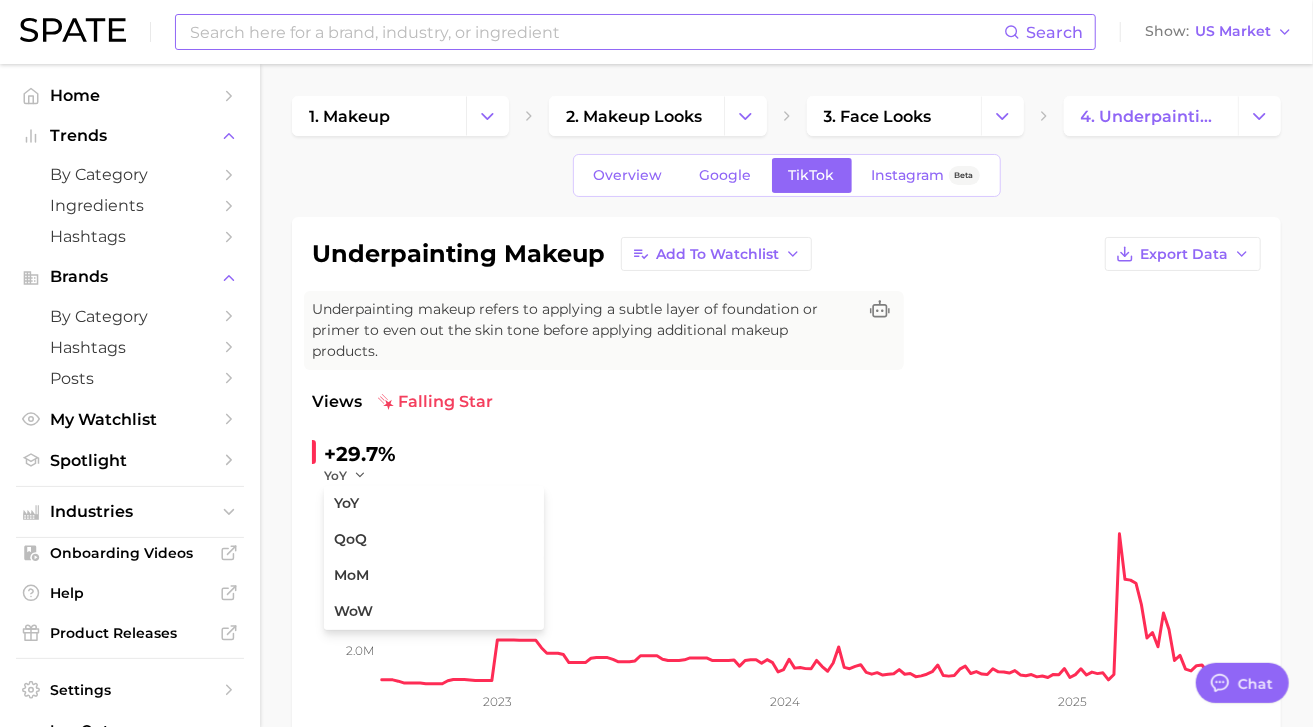click on "Views falling star +29.7% YoY YoY QoQ MoM WoW 2.0m 4.0m 6.0m 2023 2024 2025" at bounding box center [786, 562] 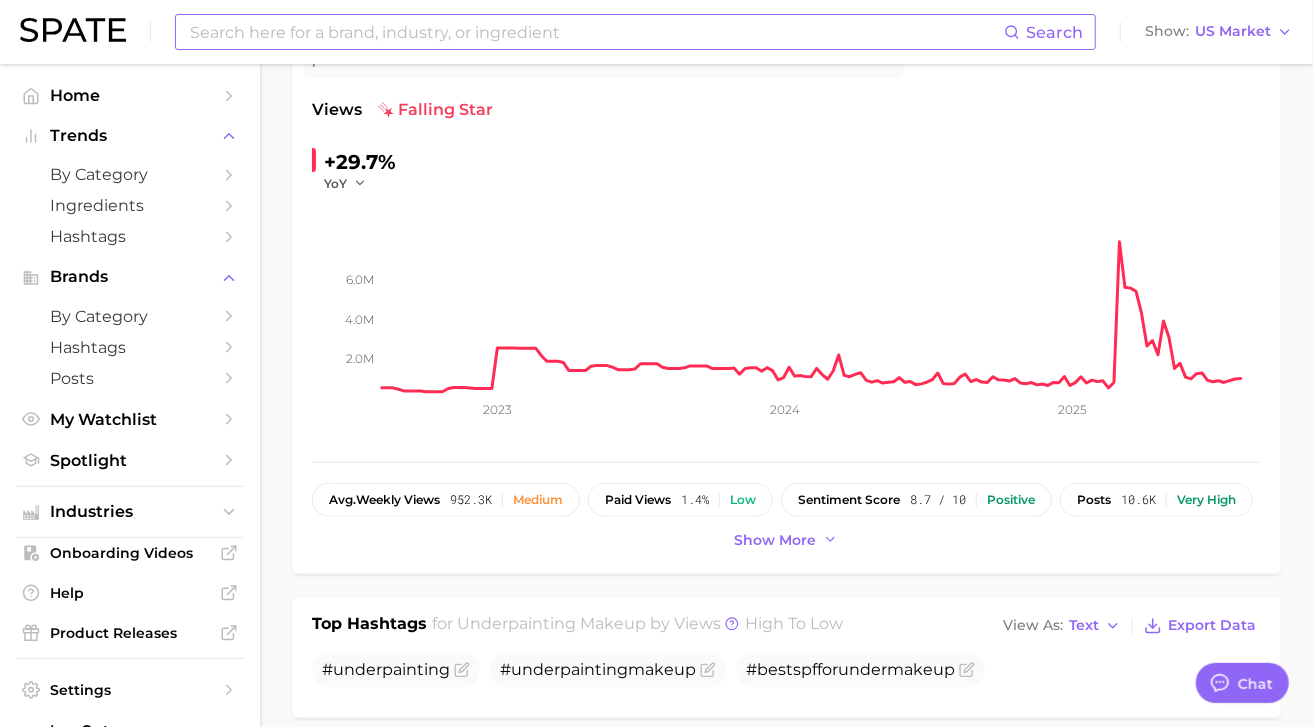 scroll, scrollTop: 294, scrollLeft: 0, axis: vertical 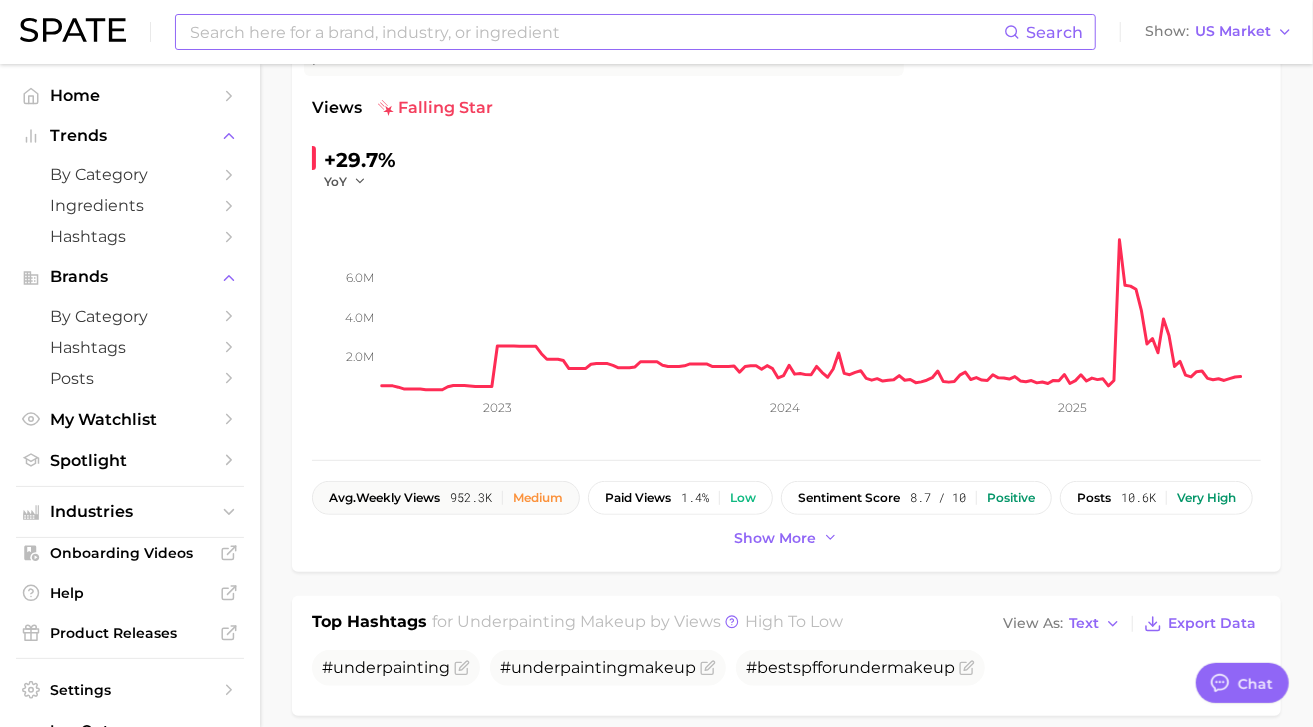 click on "952.3k" at bounding box center [471, 498] 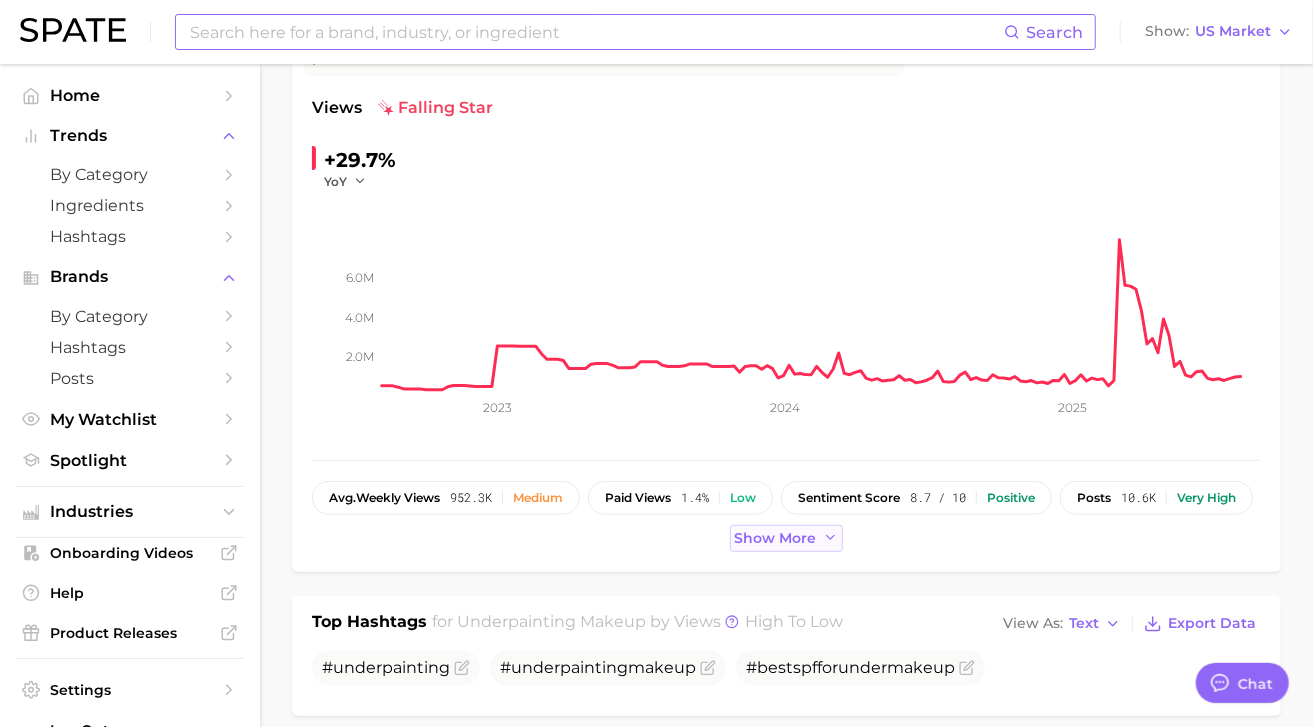 click on "Show more" at bounding box center [776, 538] 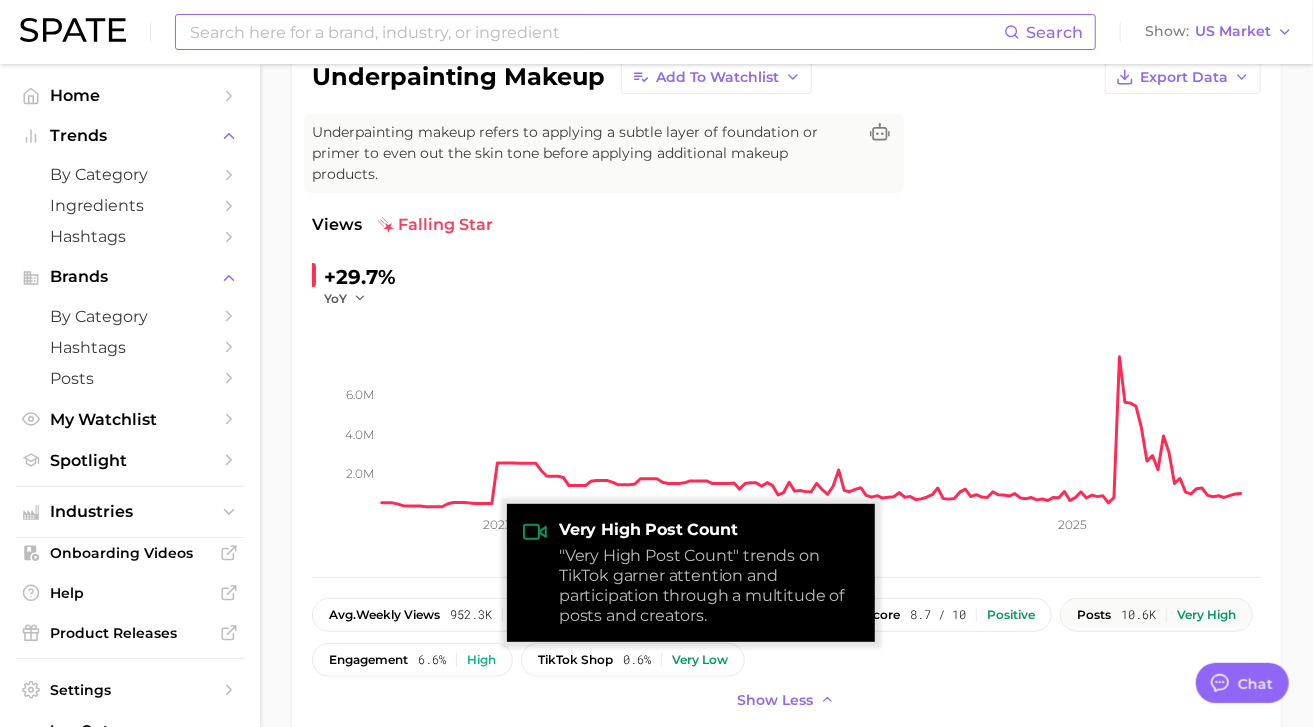 scroll, scrollTop: 144, scrollLeft: 0, axis: vertical 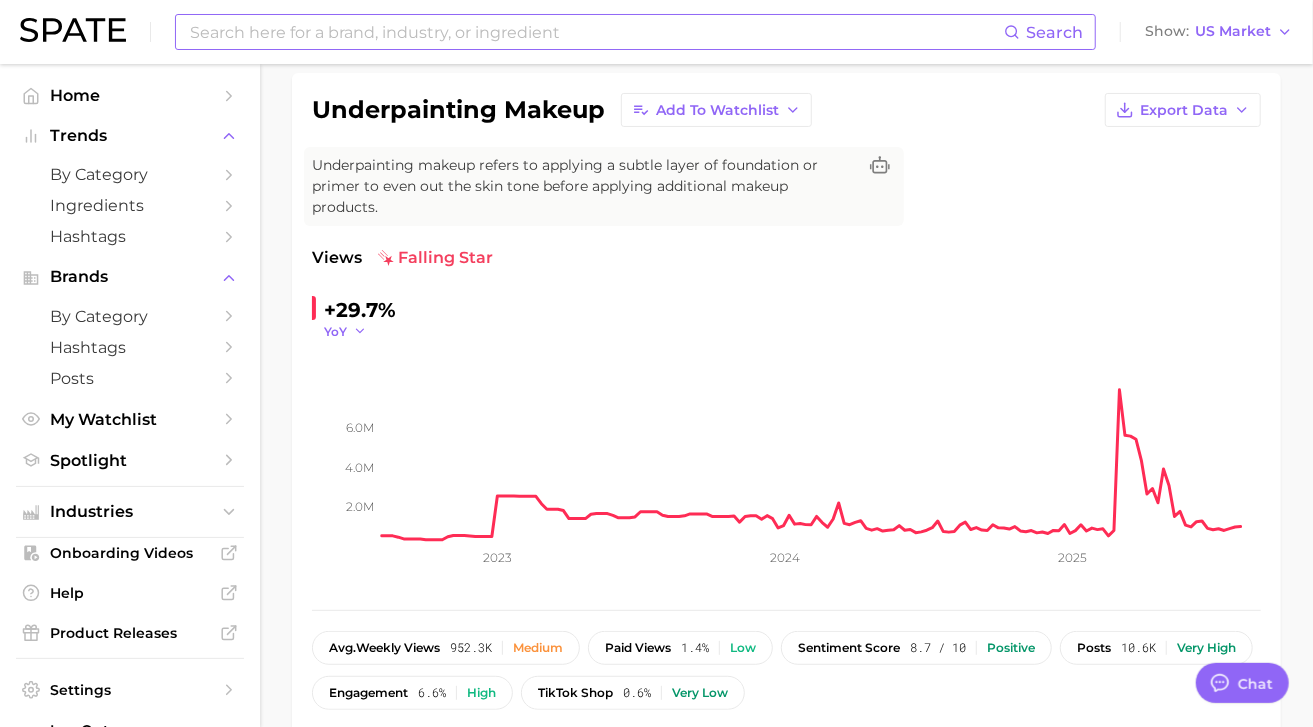 click on "YoY" at bounding box center (335, 331) 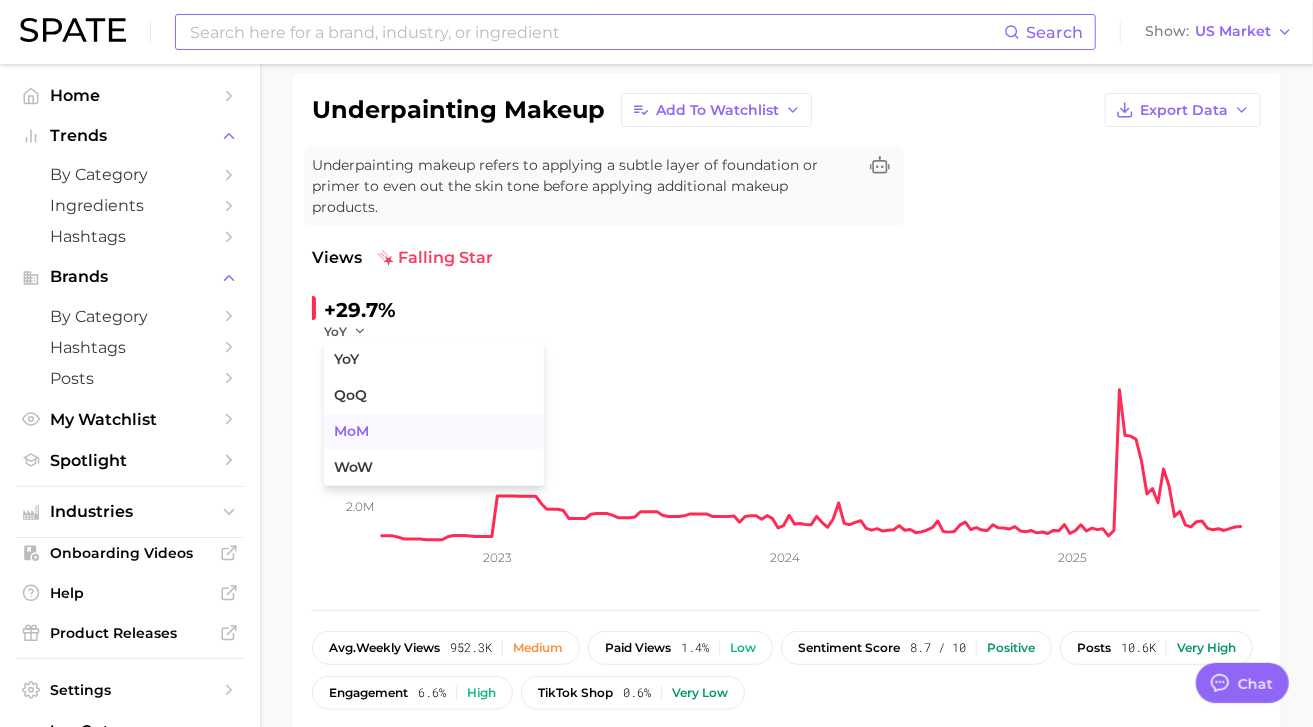 click on "MoM" at bounding box center (434, 432) 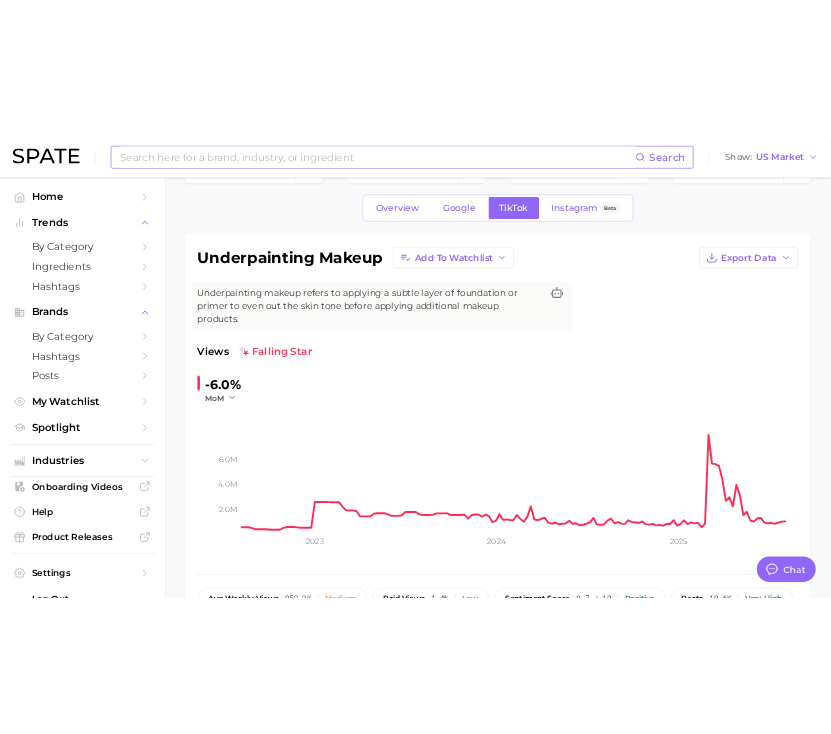 scroll, scrollTop: 54, scrollLeft: 0, axis: vertical 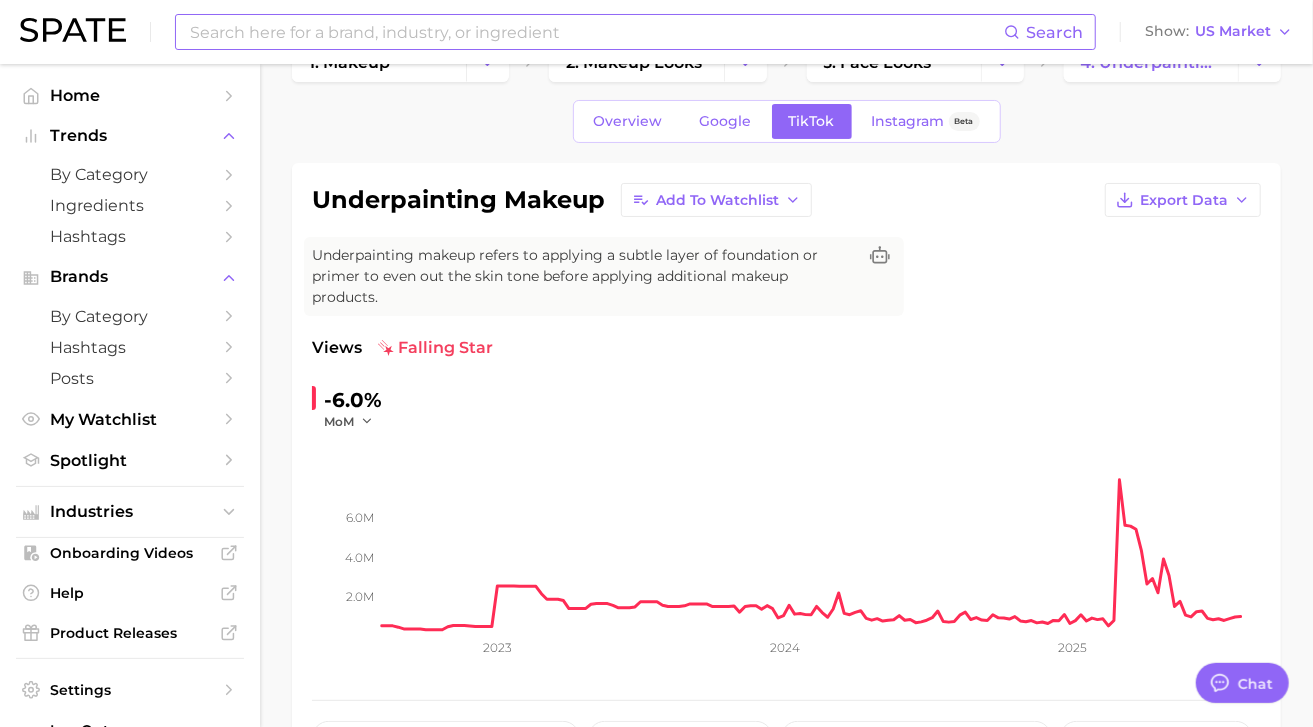 type on "x" 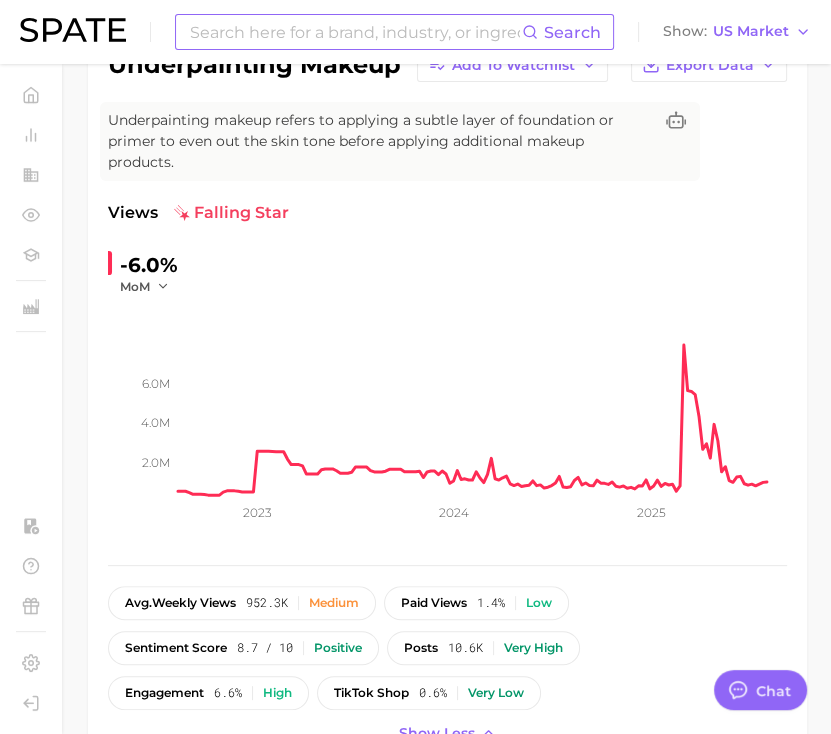 scroll, scrollTop: 185, scrollLeft: 0, axis: vertical 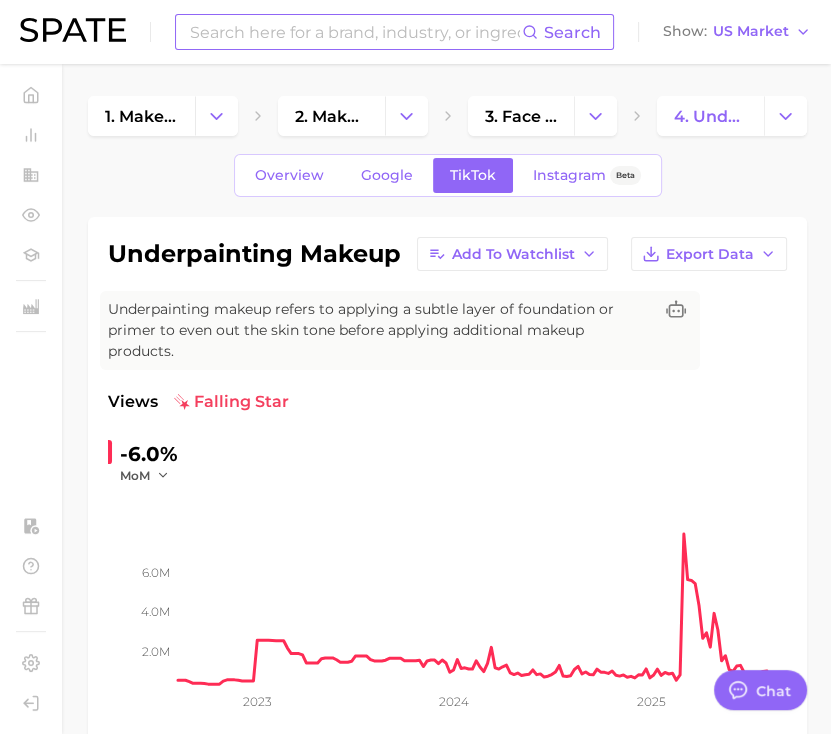 click on "Top Hashtags for underpainting makeup by Views high to low View As Text Export Data # underpainting # underpainting makeup #bestspfforunder makeup Top Posts for underpainting makeup Export Data Views: [MONTH] [DAY] - [MONTH] [DAY] Positive 20 Mixed 0 Negative 0 Columns new view post on TikTok 9 Views 27.4k view post on TikTok 8 Views 21.8k view post on TikTok 9 Views 20.5k view post on TikTok 9 Views 16.9k view post on TikTok 8 Views 16.1k Show more posts Related Hashtags Brand Hashtags Creators 2995" at bounding box center [447, 1723] 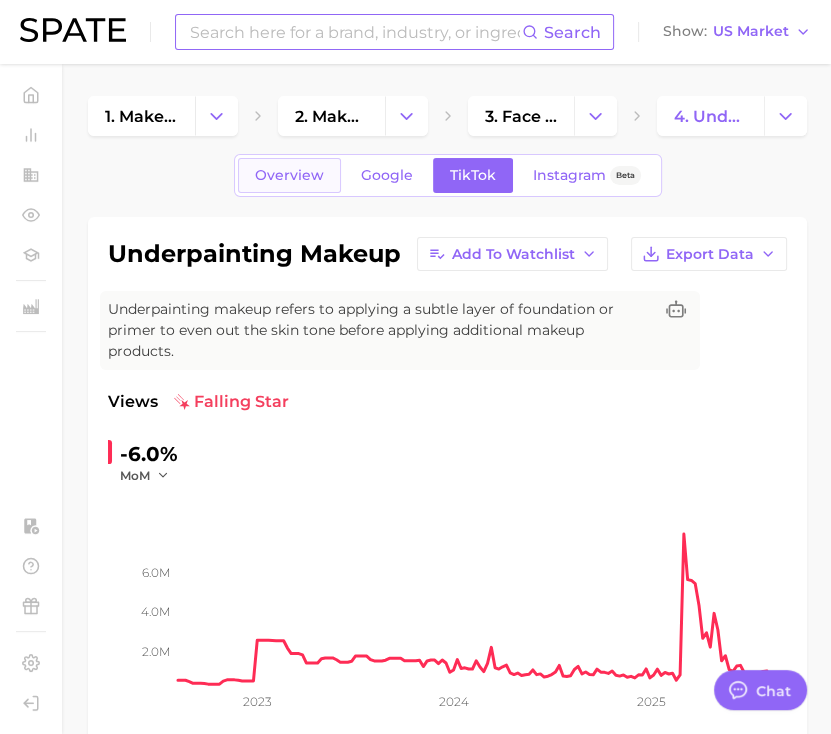 click on "Overview" at bounding box center (289, 175) 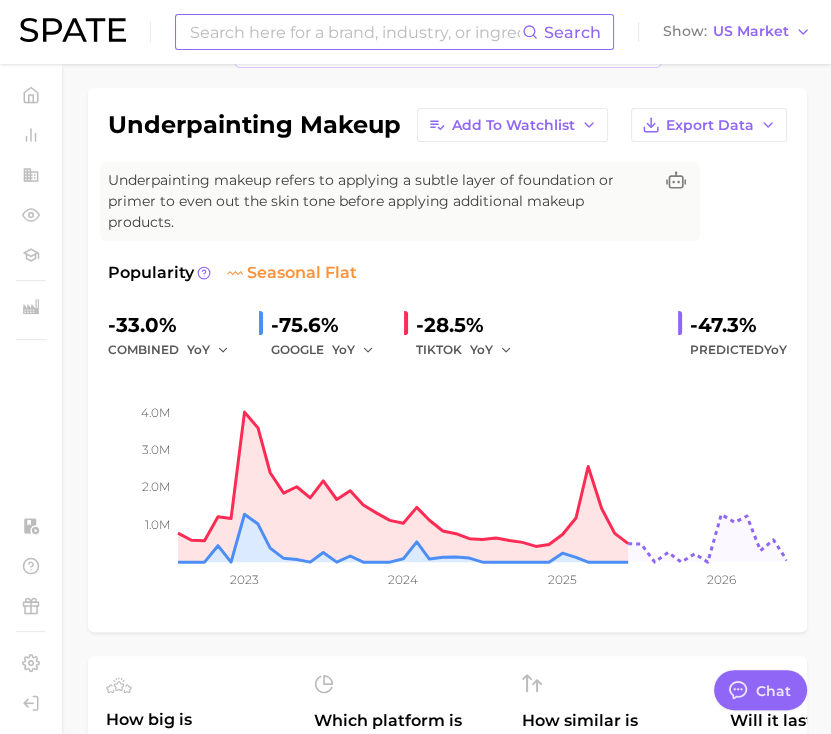 scroll, scrollTop: 130, scrollLeft: 0, axis: vertical 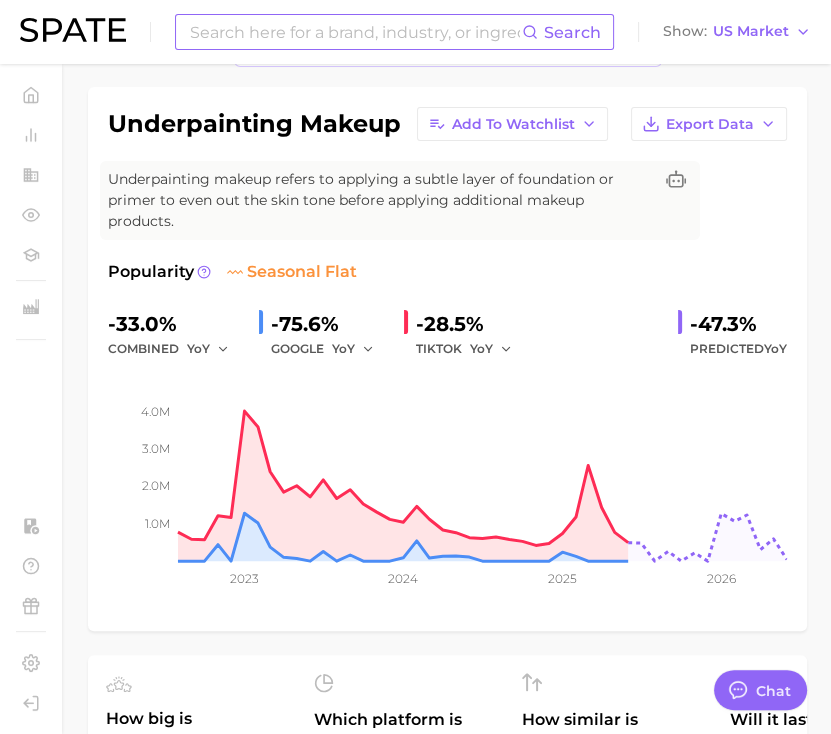 click on "Filters skin tone   7.6k product format   6.4k beauty trends   6.3k body parts   4.9k creator content   3.7k benefits   3.4k Columns new group Popularity YoY QoQ 6.1k High" at bounding box center (447, 1001) 